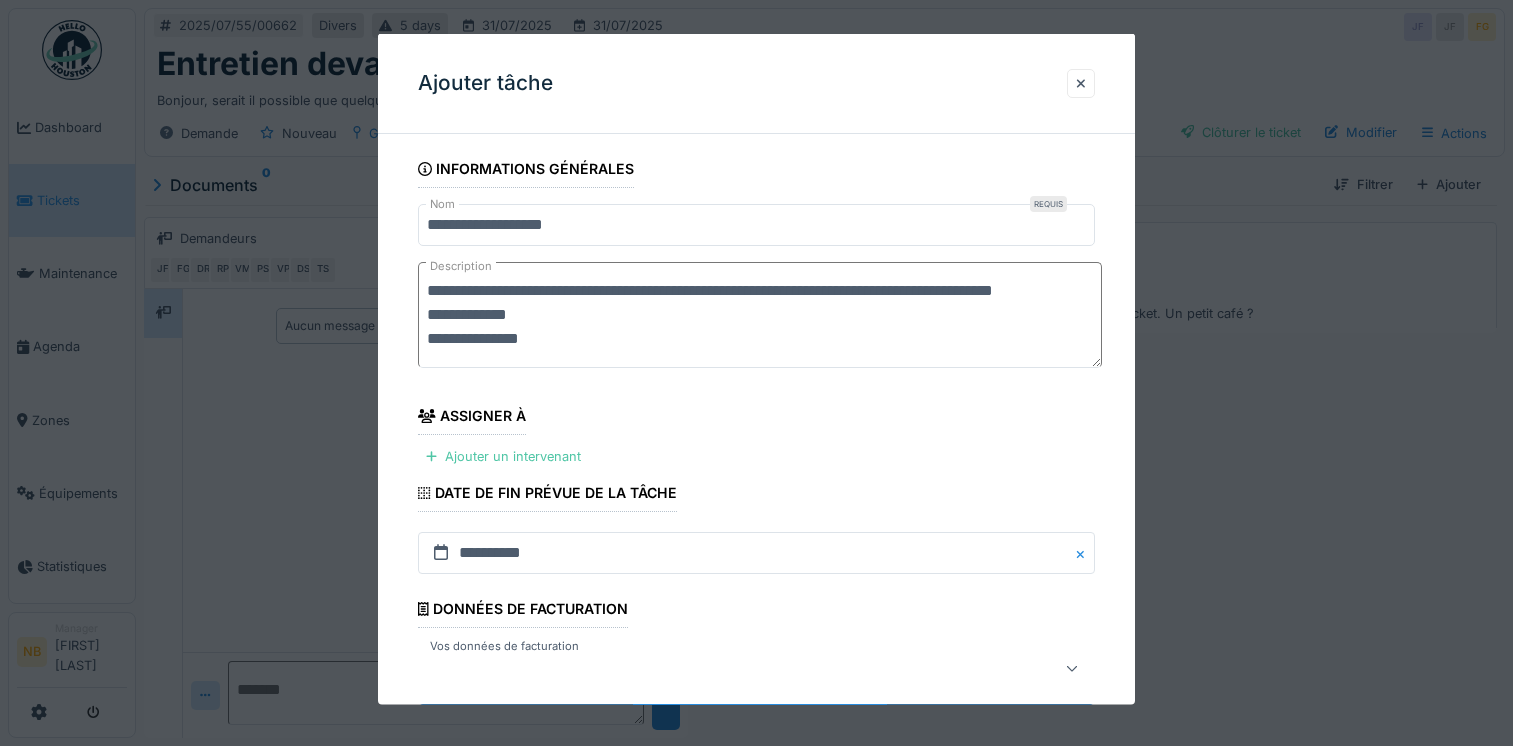 scroll, scrollTop: 0, scrollLeft: 0, axis: both 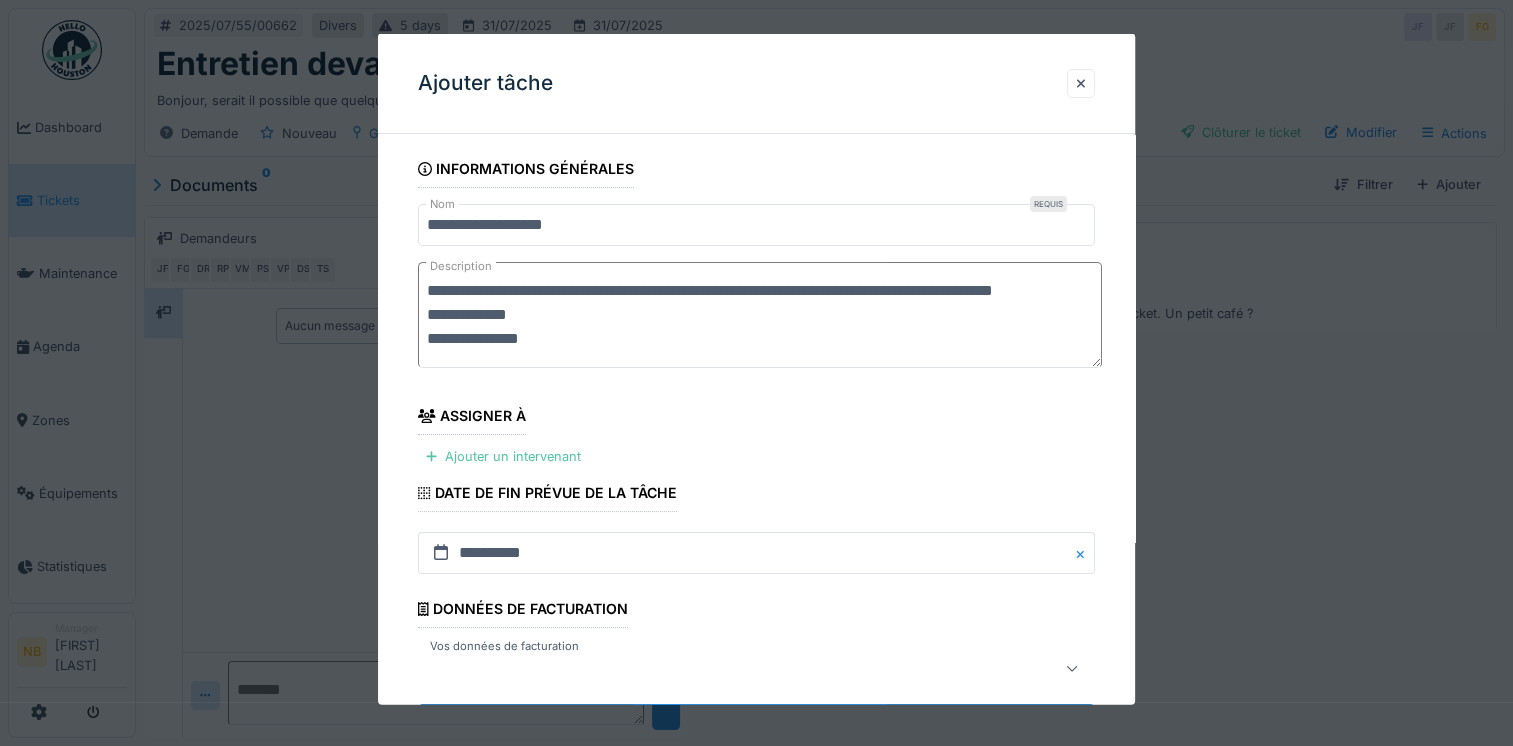 click on "**********" at bounding box center (760, 315) 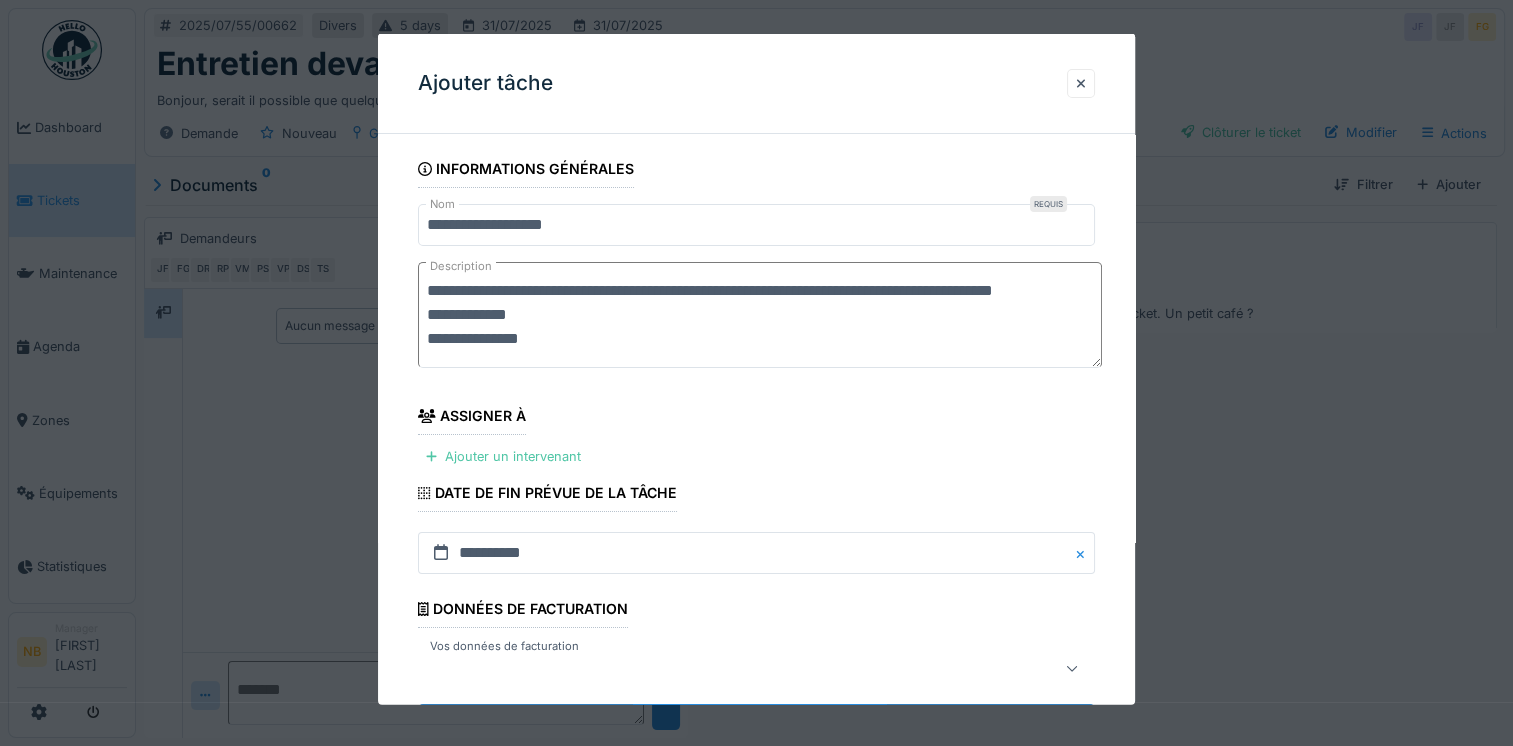 scroll, scrollTop: 24, scrollLeft: 0, axis: vertical 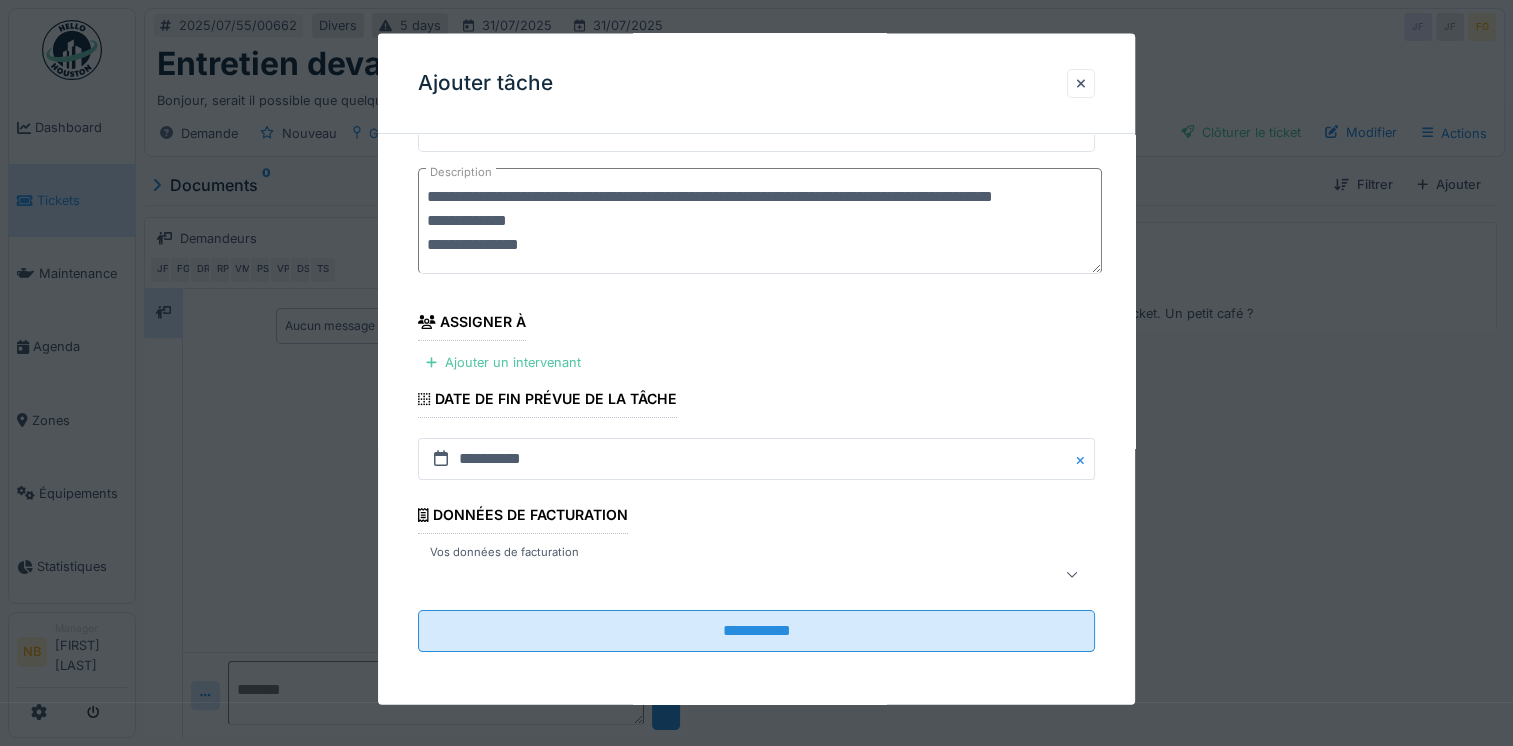 click at bounding box center [756, 574] 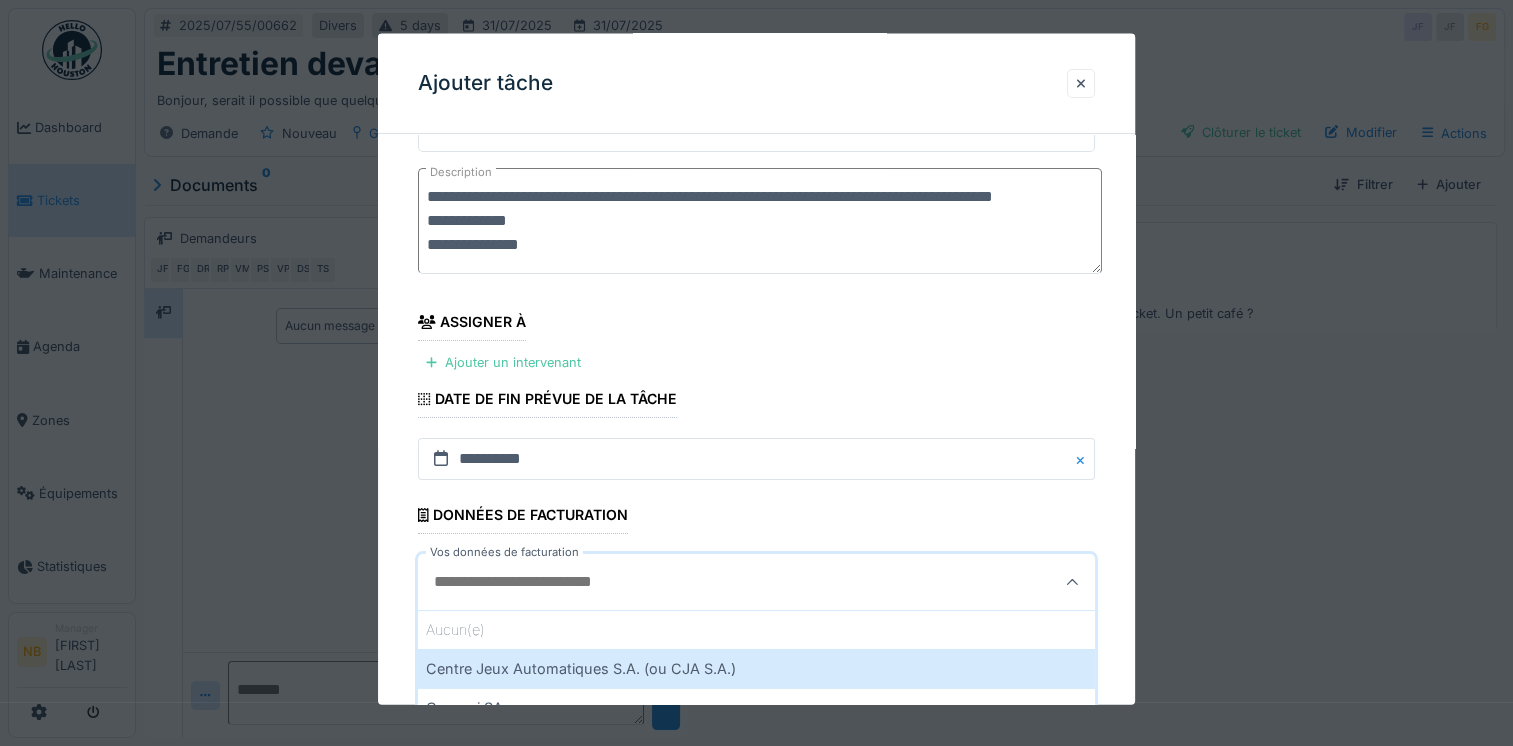 scroll, scrollTop: 0, scrollLeft: 0, axis: both 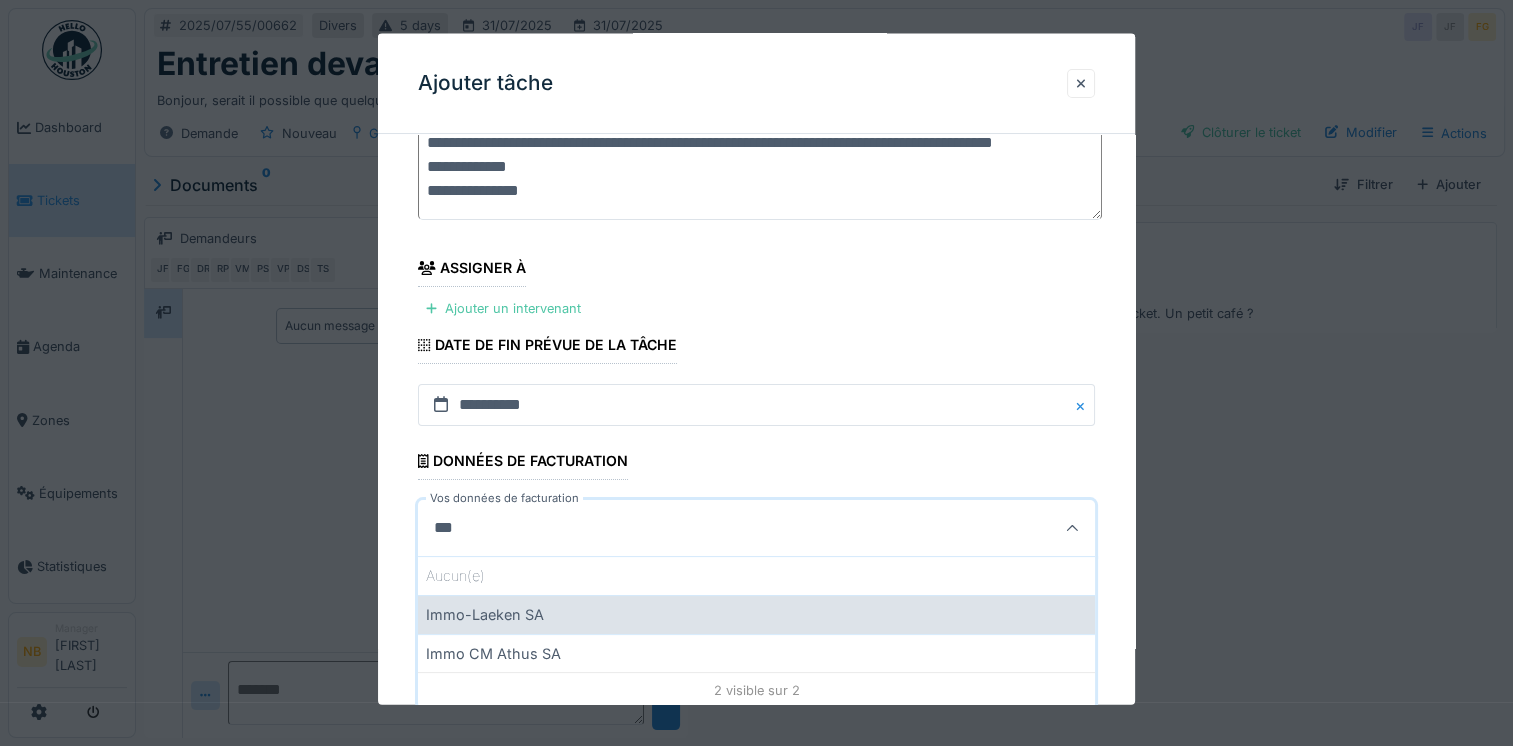type on "***" 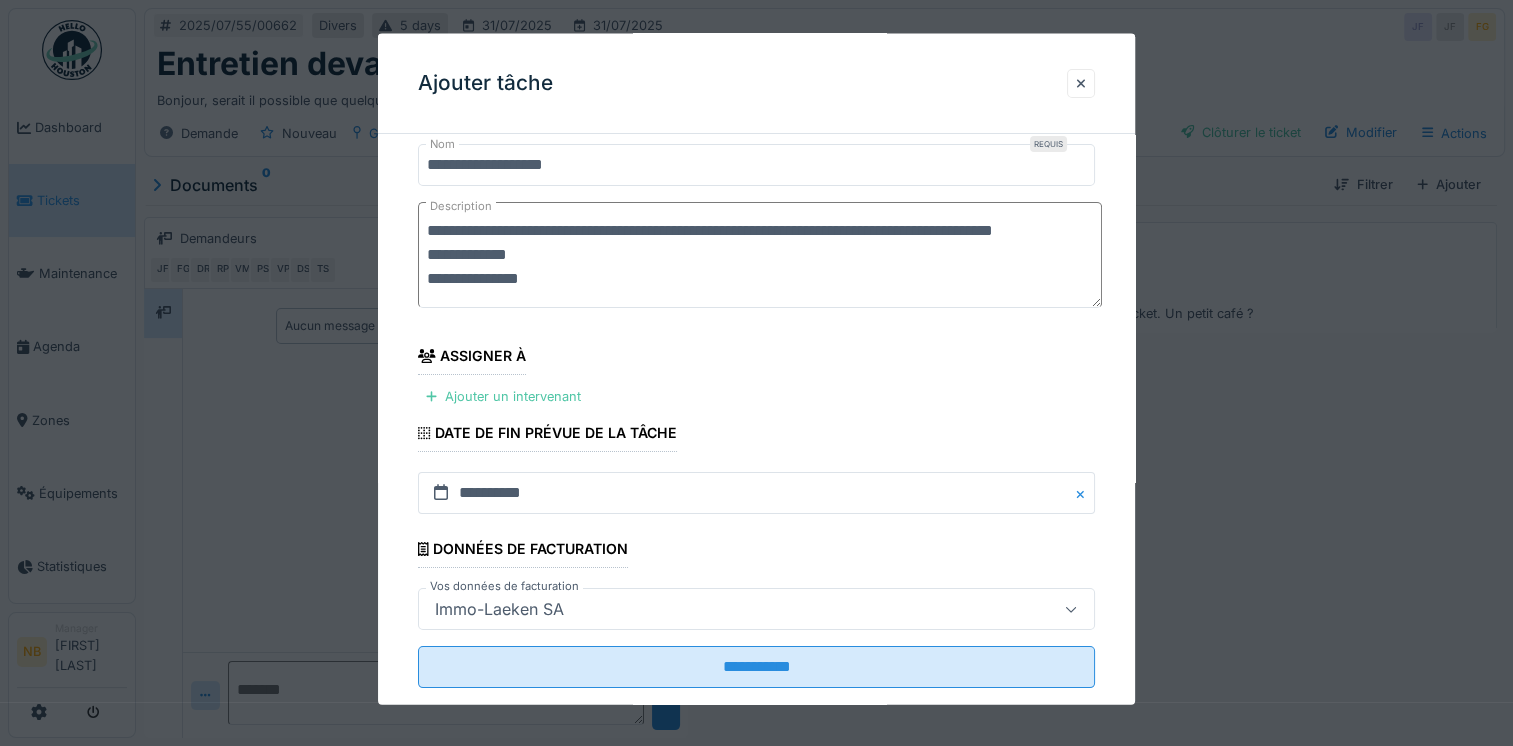 scroll, scrollTop: 0, scrollLeft: 0, axis: both 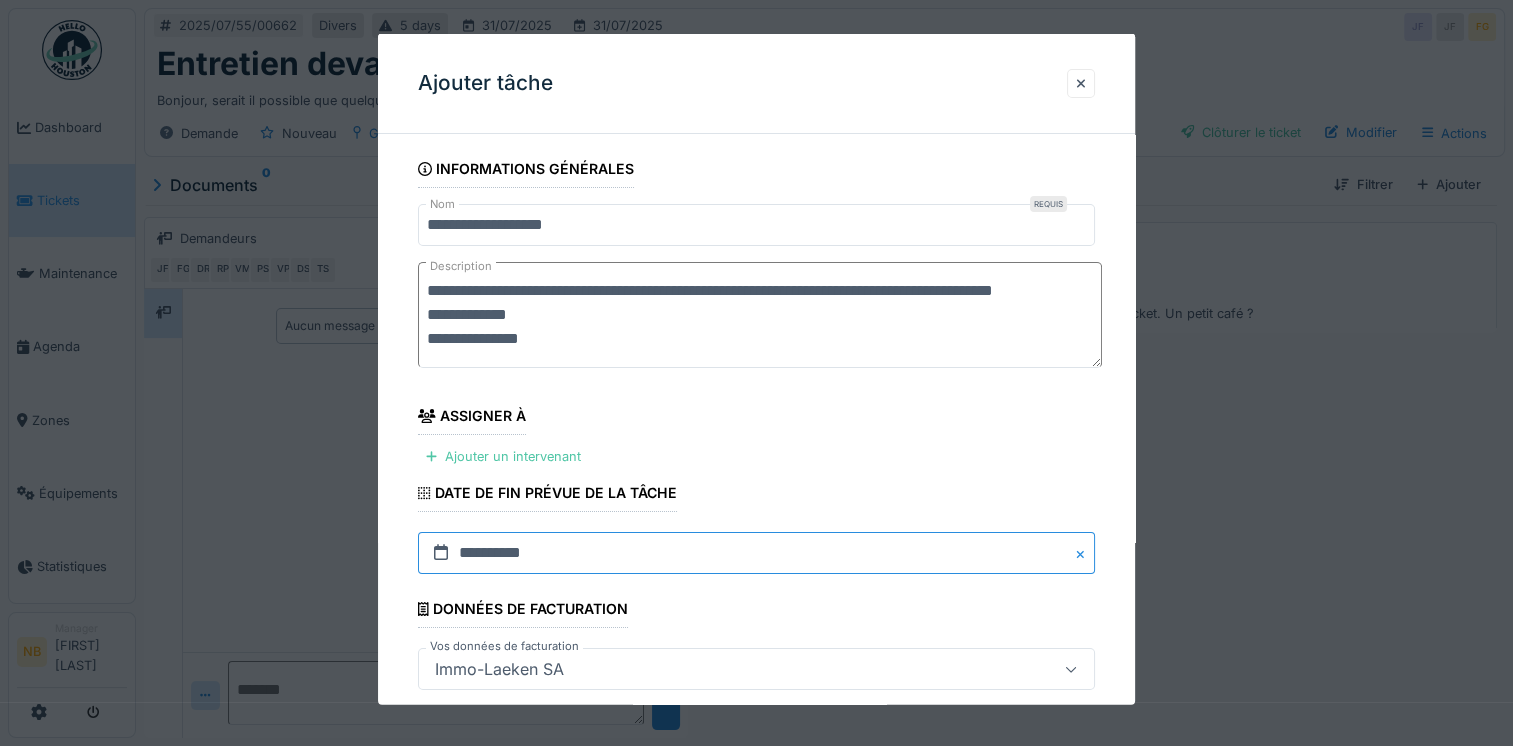 click on "**********" at bounding box center (756, 553) 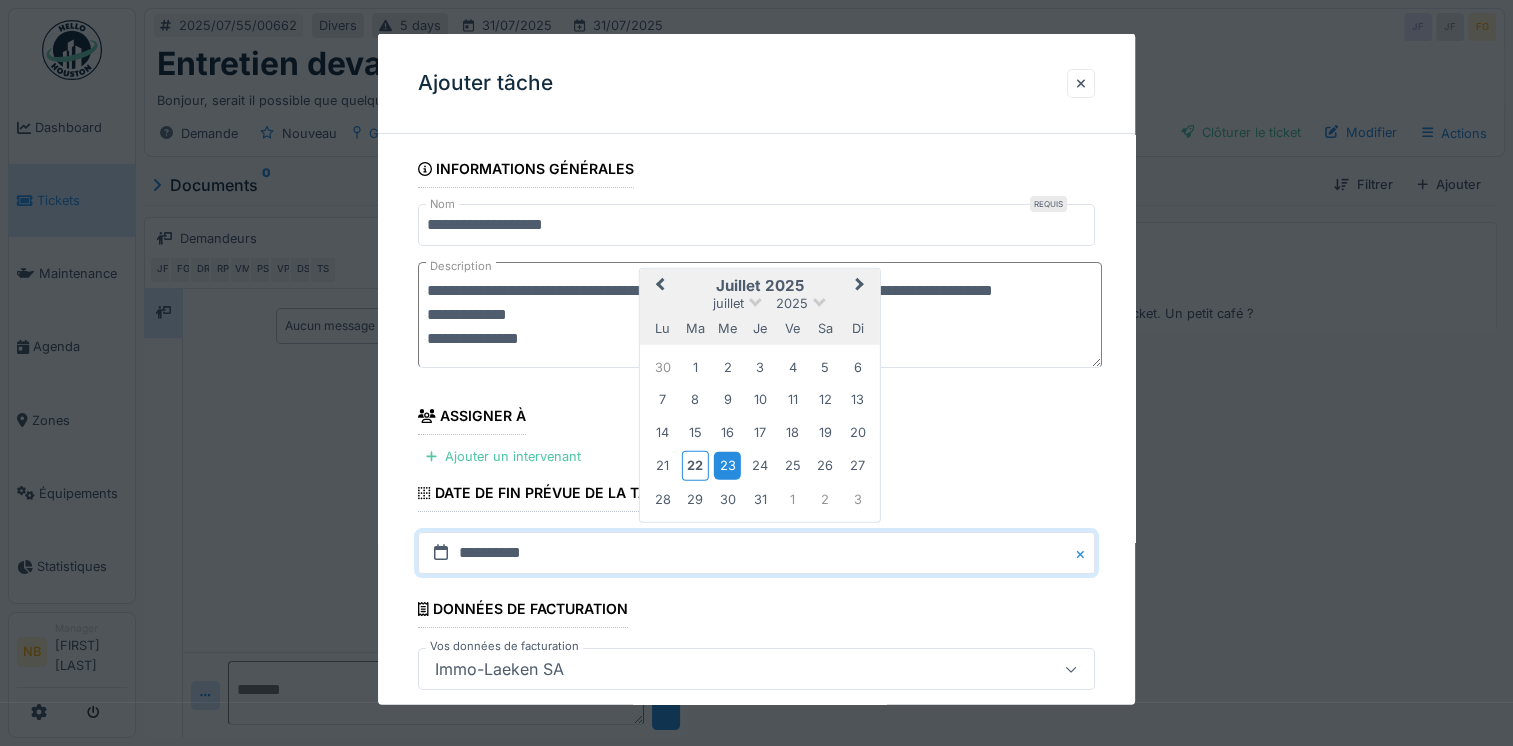 click on "23" at bounding box center (727, 465) 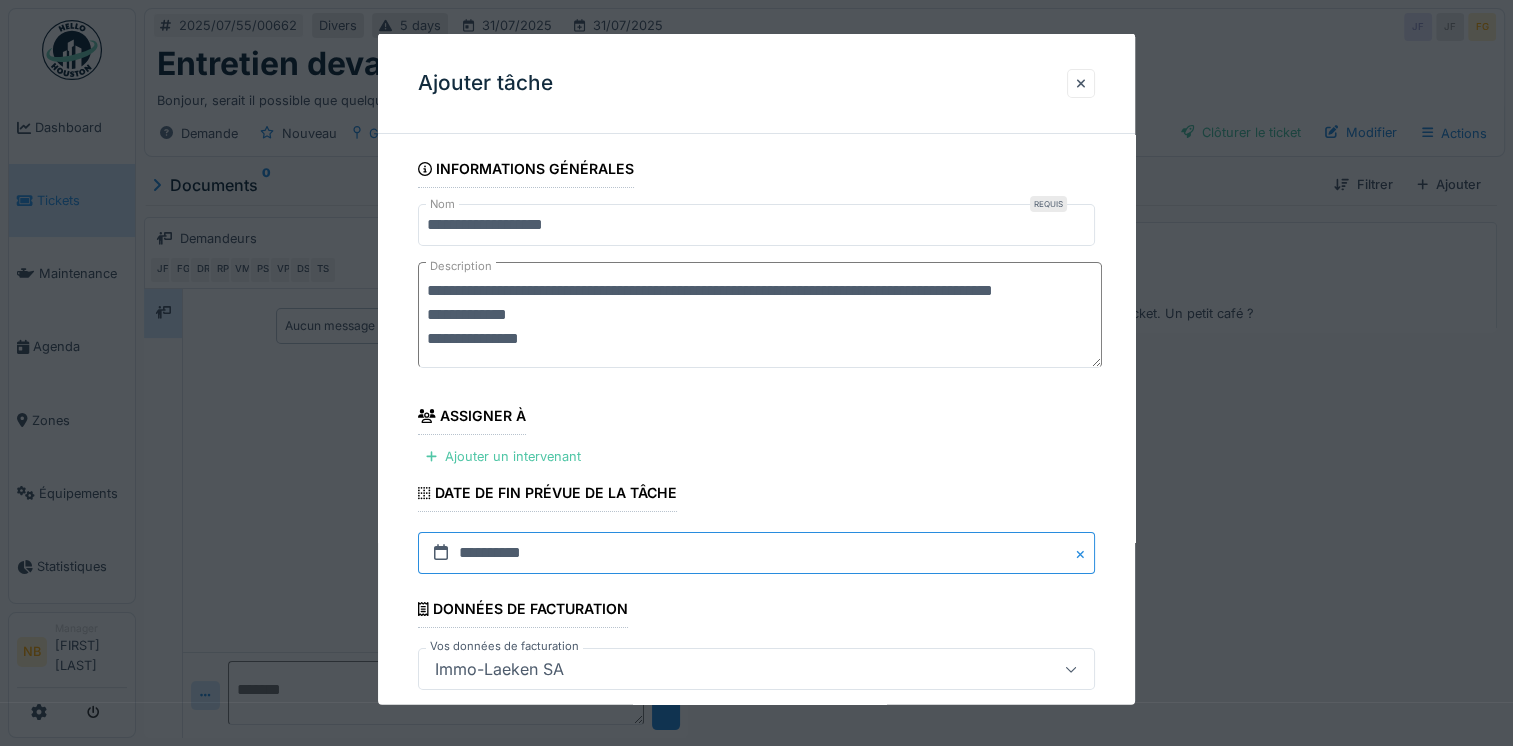 click on "**********" at bounding box center (756, 553) 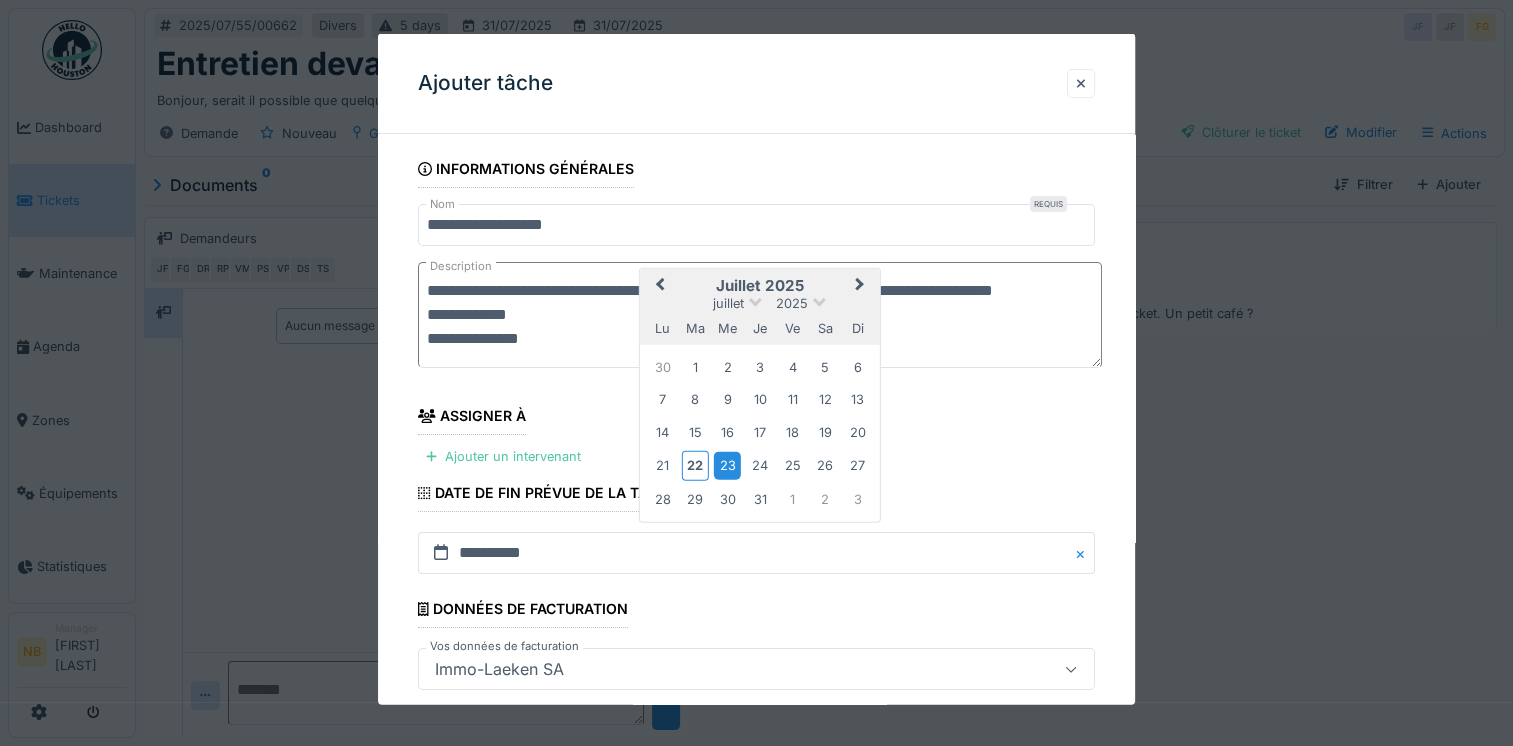 click on "23" at bounding box center (727, 465) 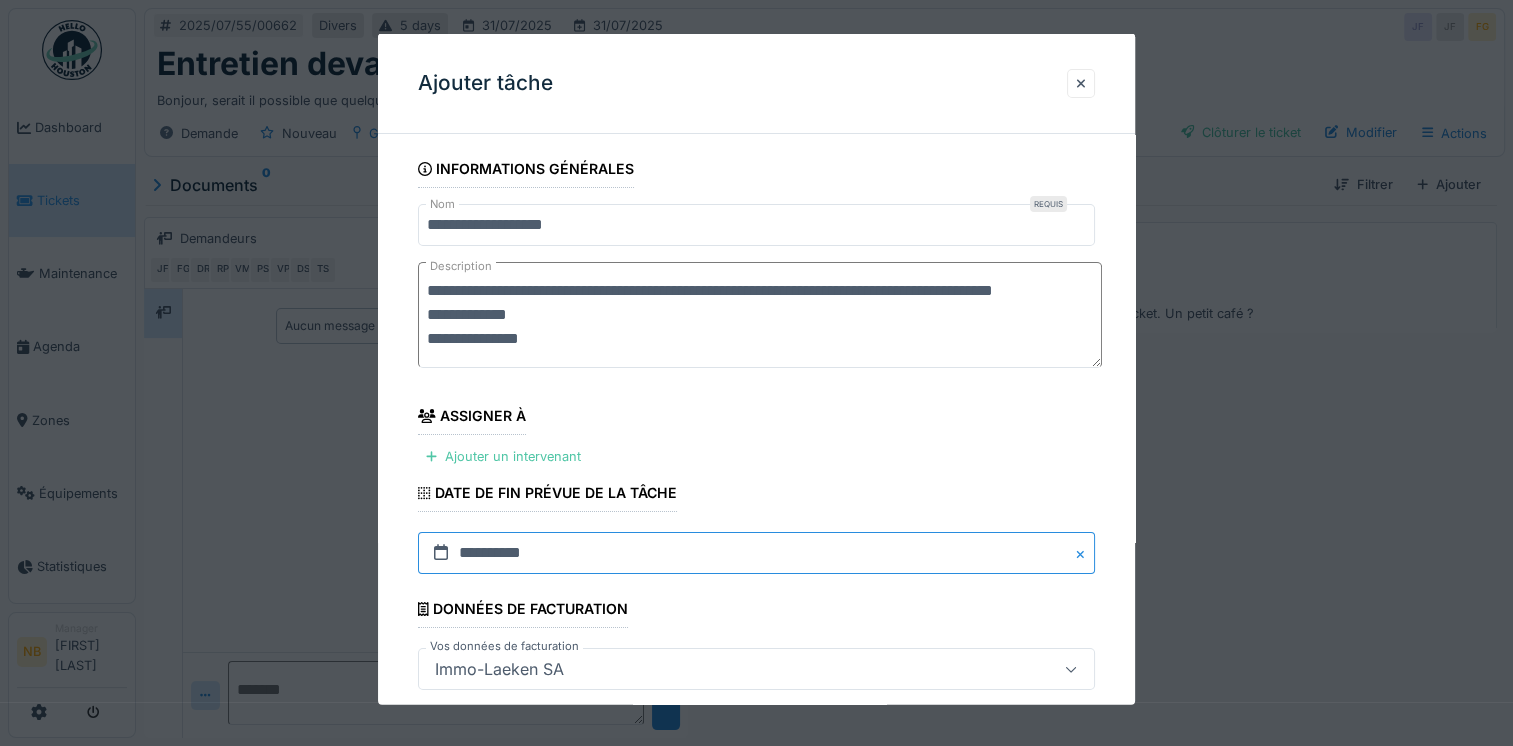 click on "**********" at bounding box center (756, 553) 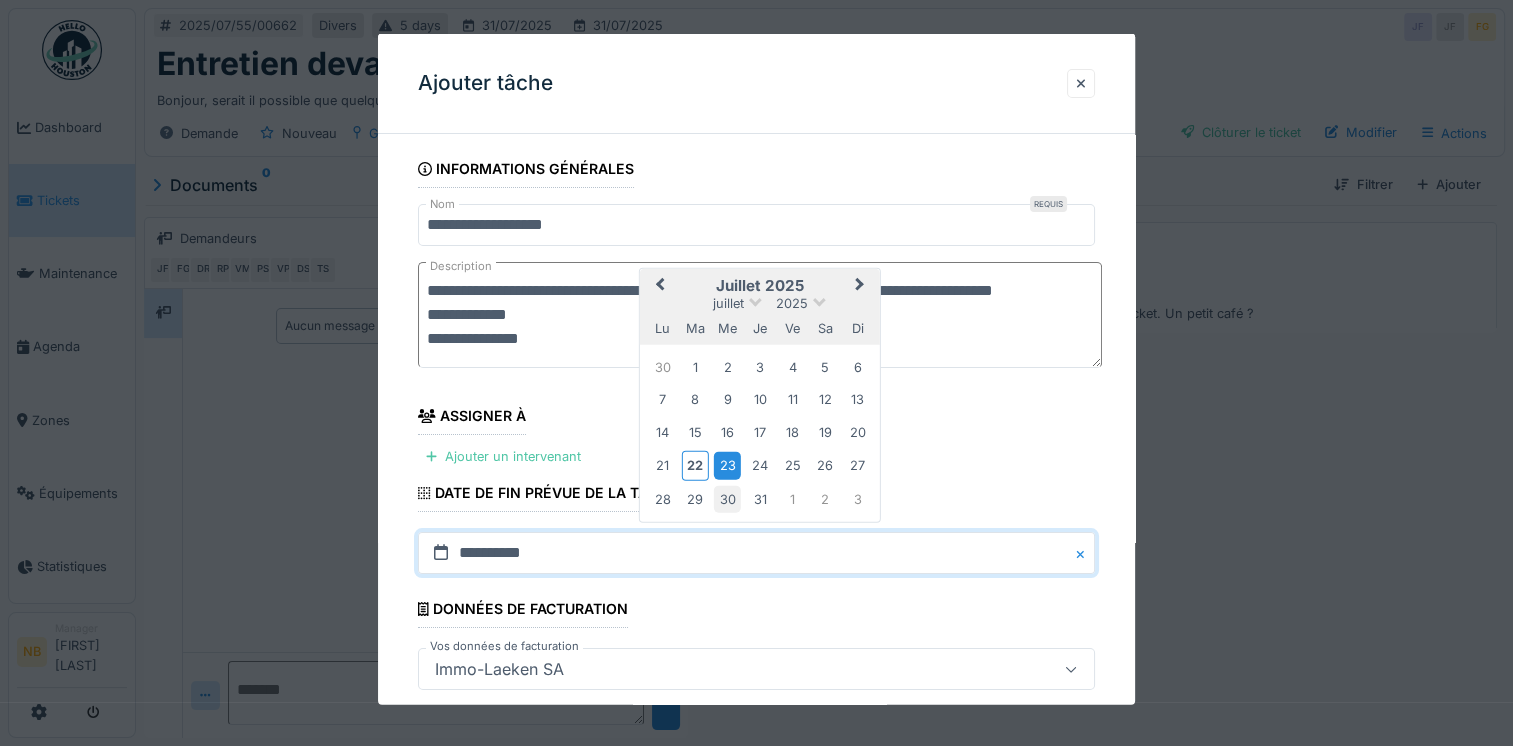 click on "30" at bounding box center (727, 498) 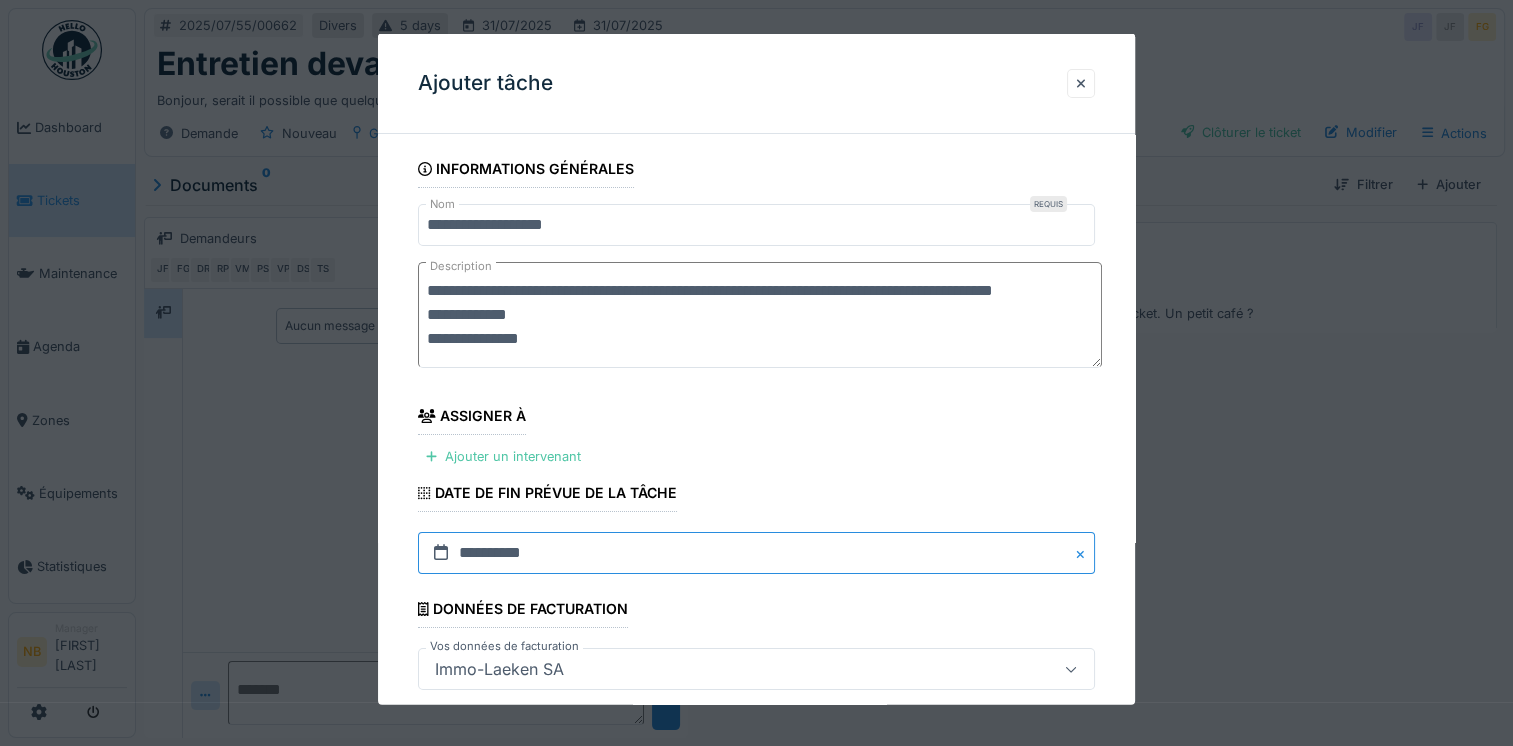 click on "**********" at bounding box center (756, 553) 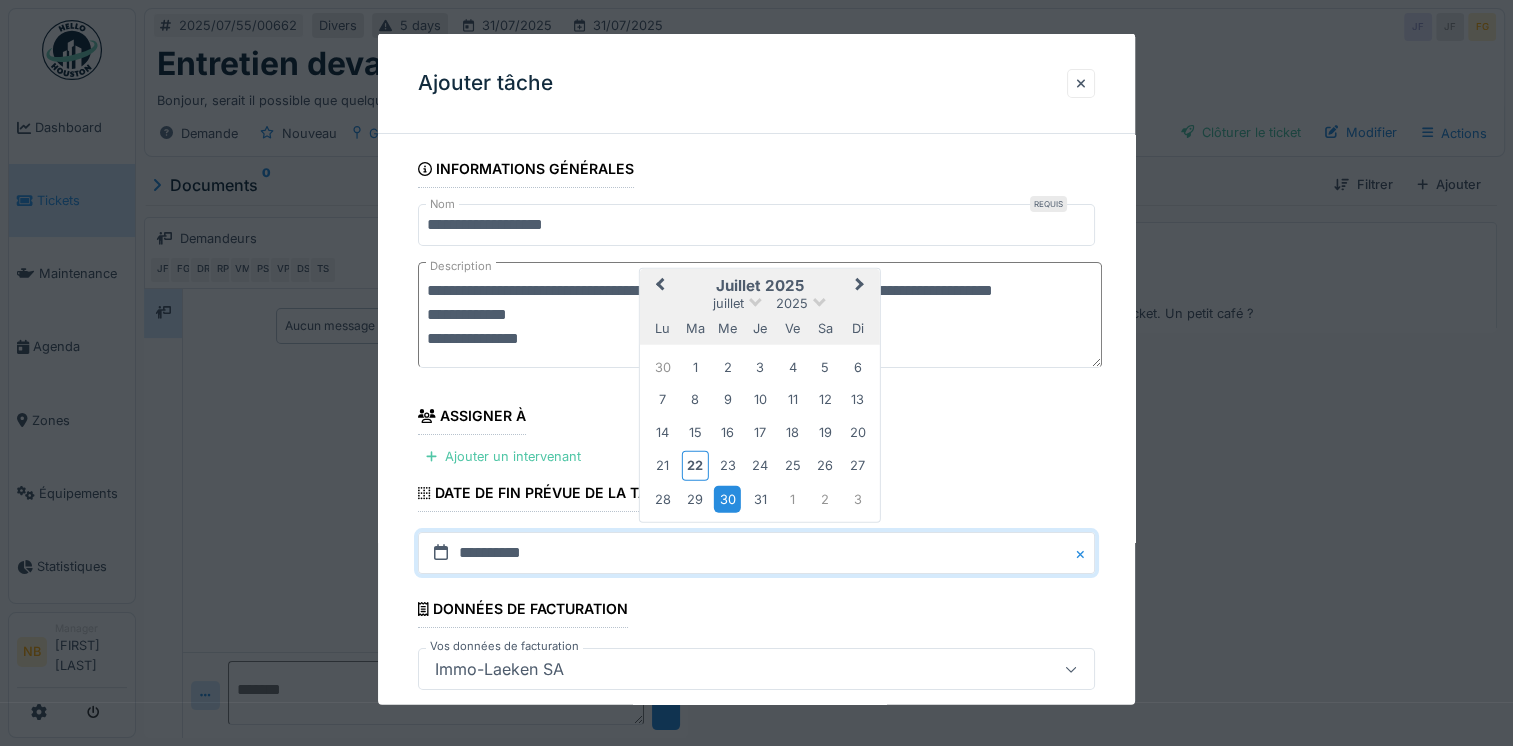 click on "**********" at bounding box center (756, 369) 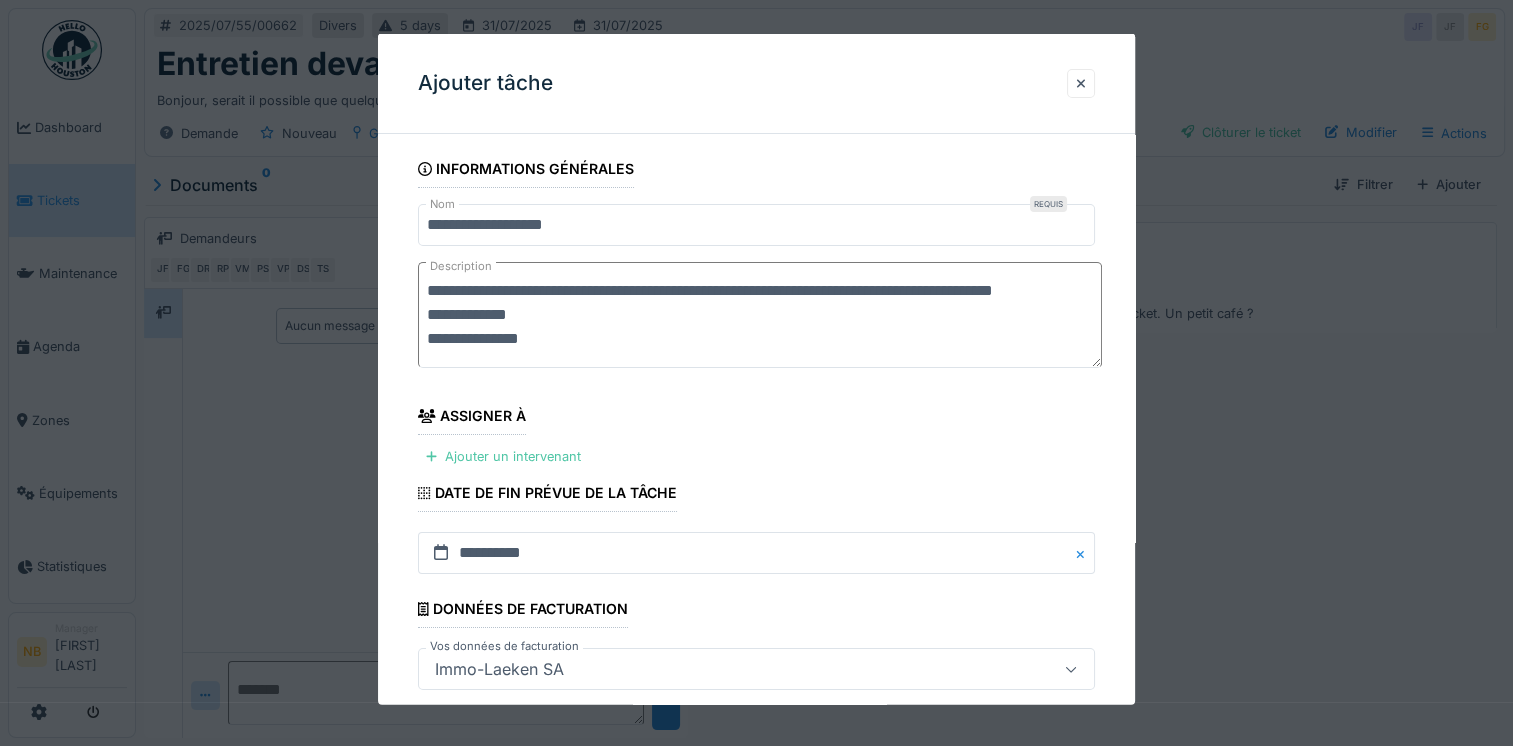 scroll, scrollTop: 24, scrollLeft: 0, axis: vertical 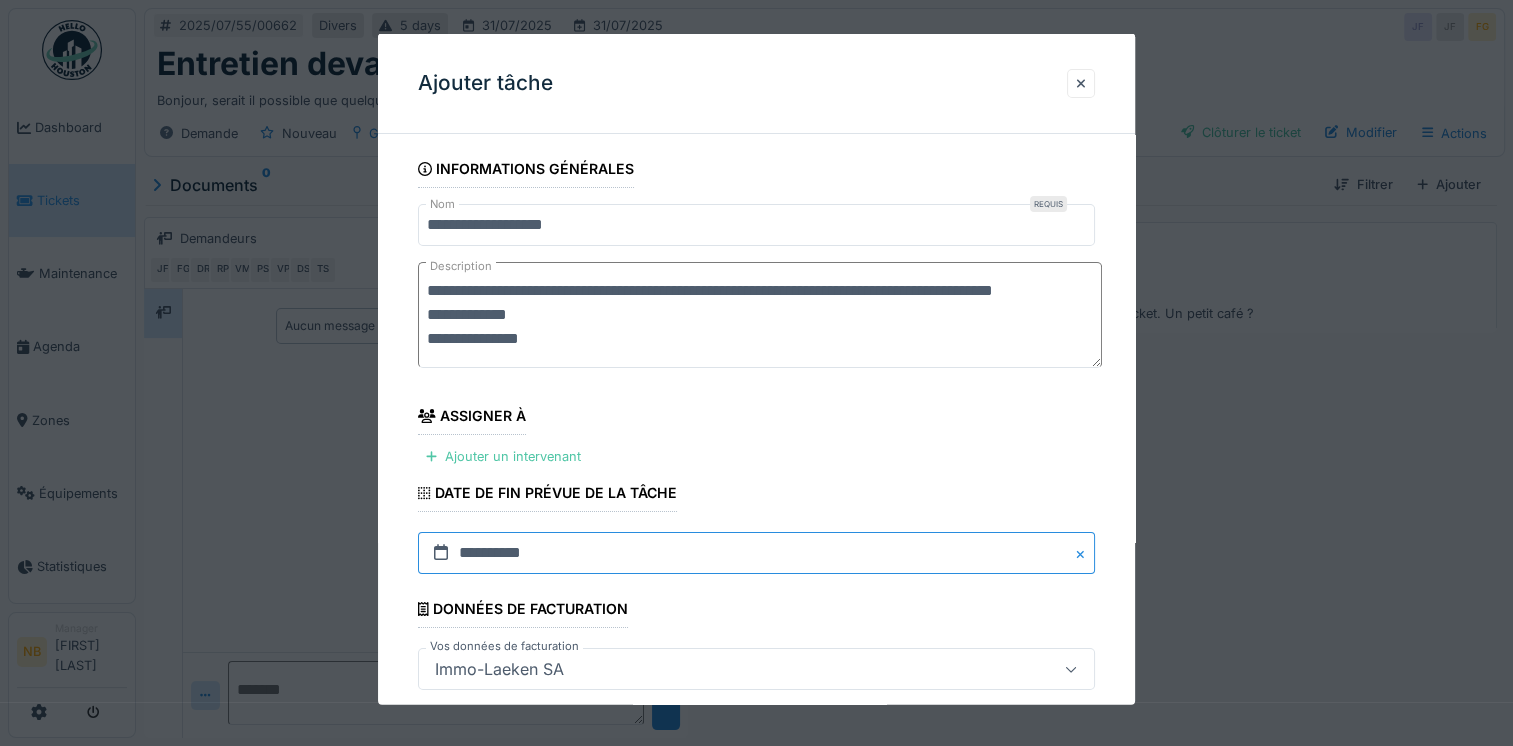 click on "**********" at bounding box center [756, 553] 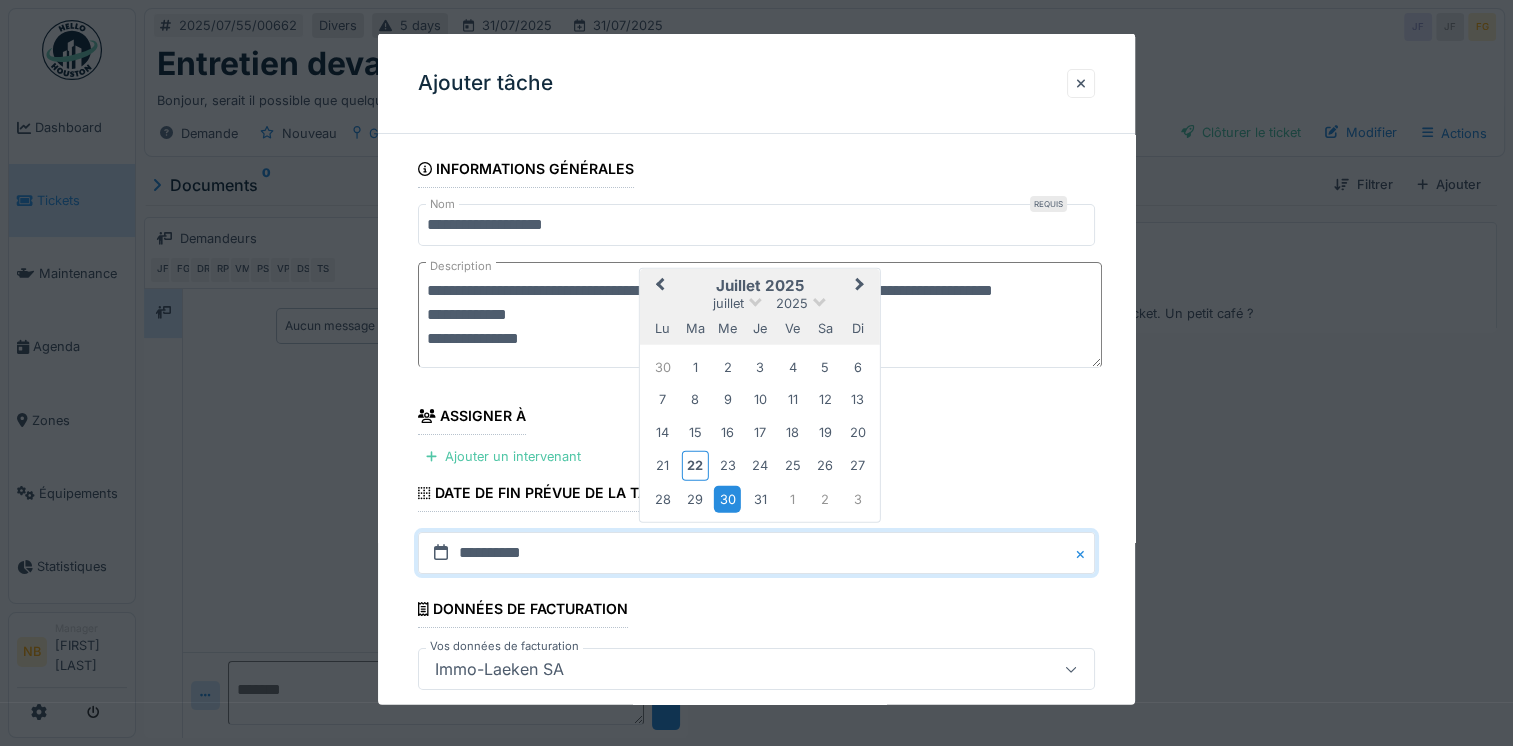 click on "30" at bounding box center (727, 498) 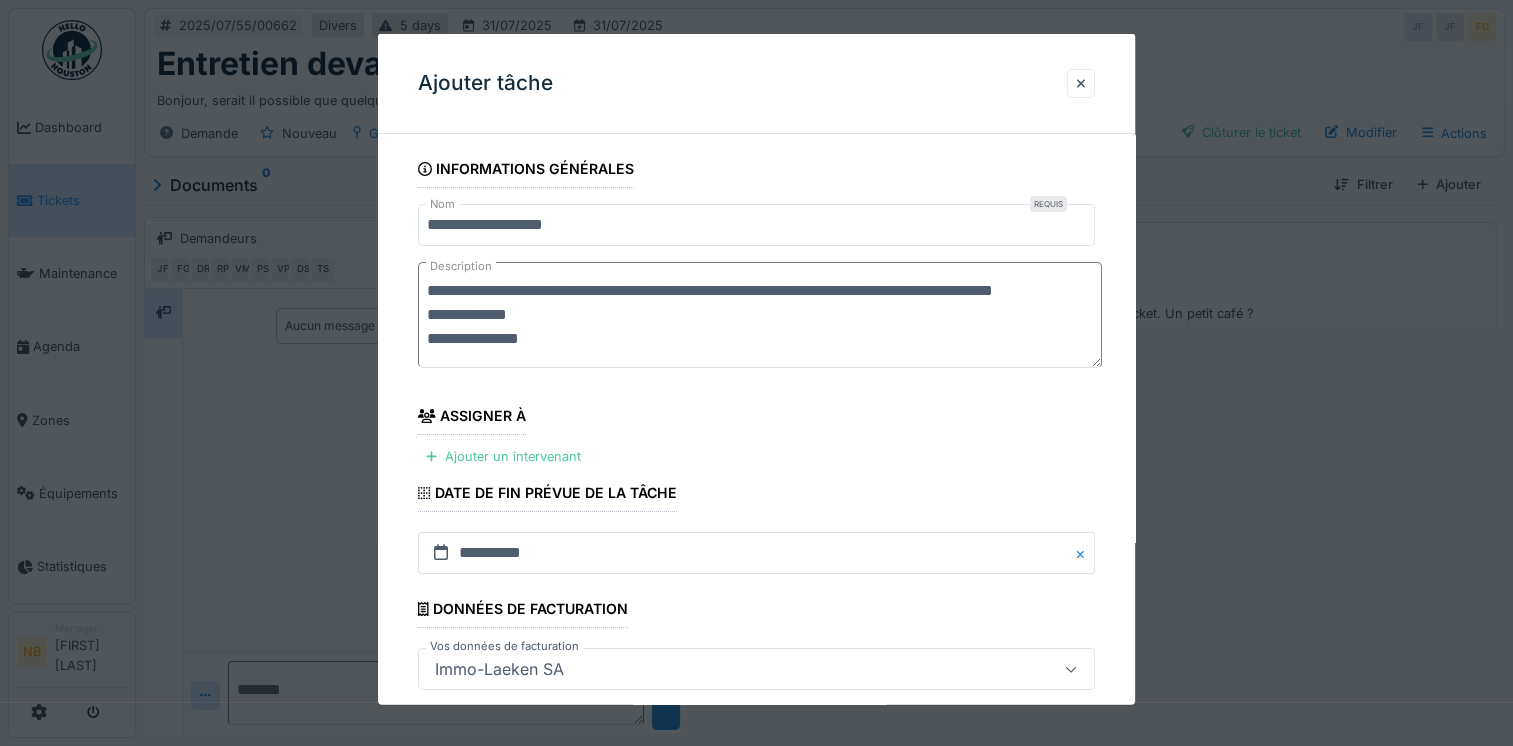 click on "**********" at bounding box center (760, 315) 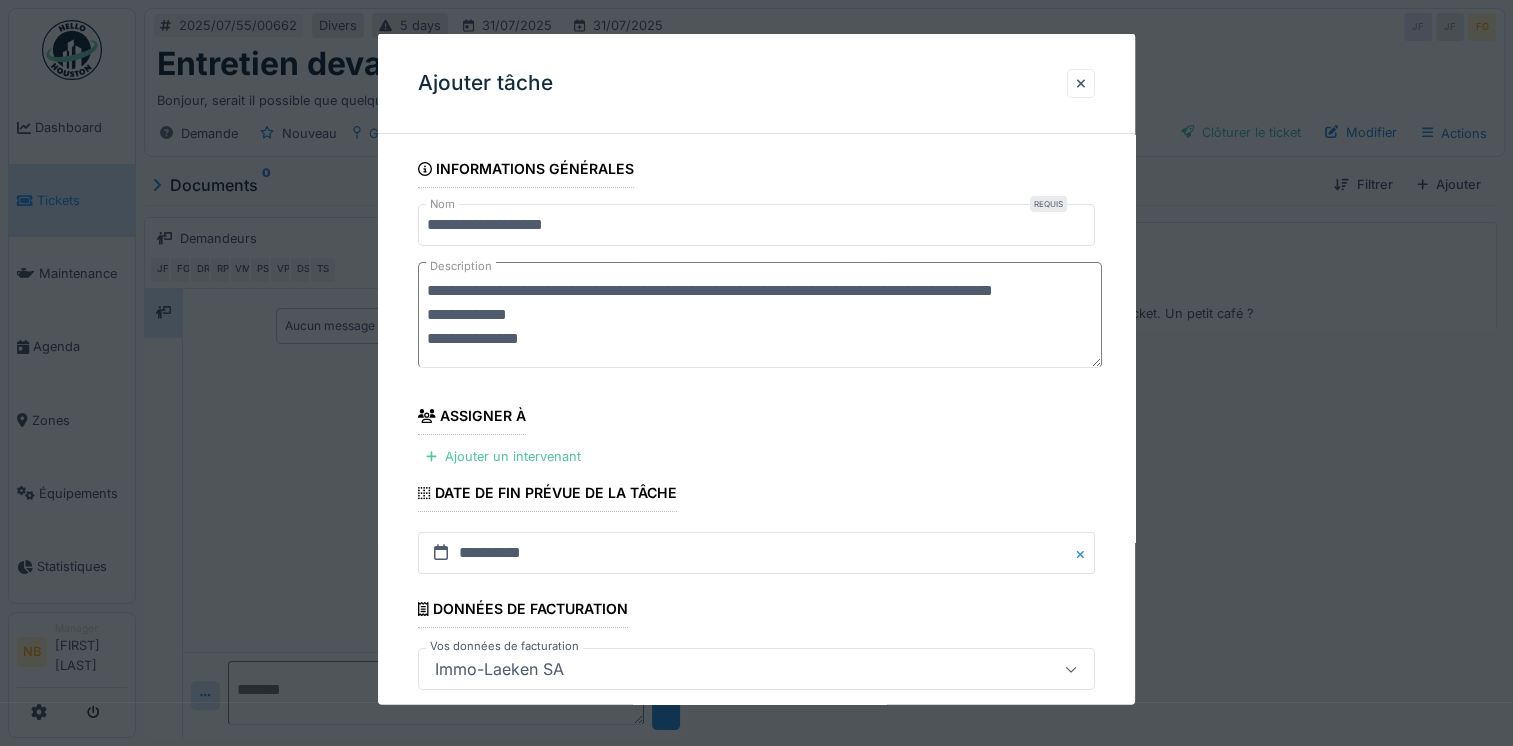 scroll, scrollTop: 96, scrollLeft: 0, axis: vertical 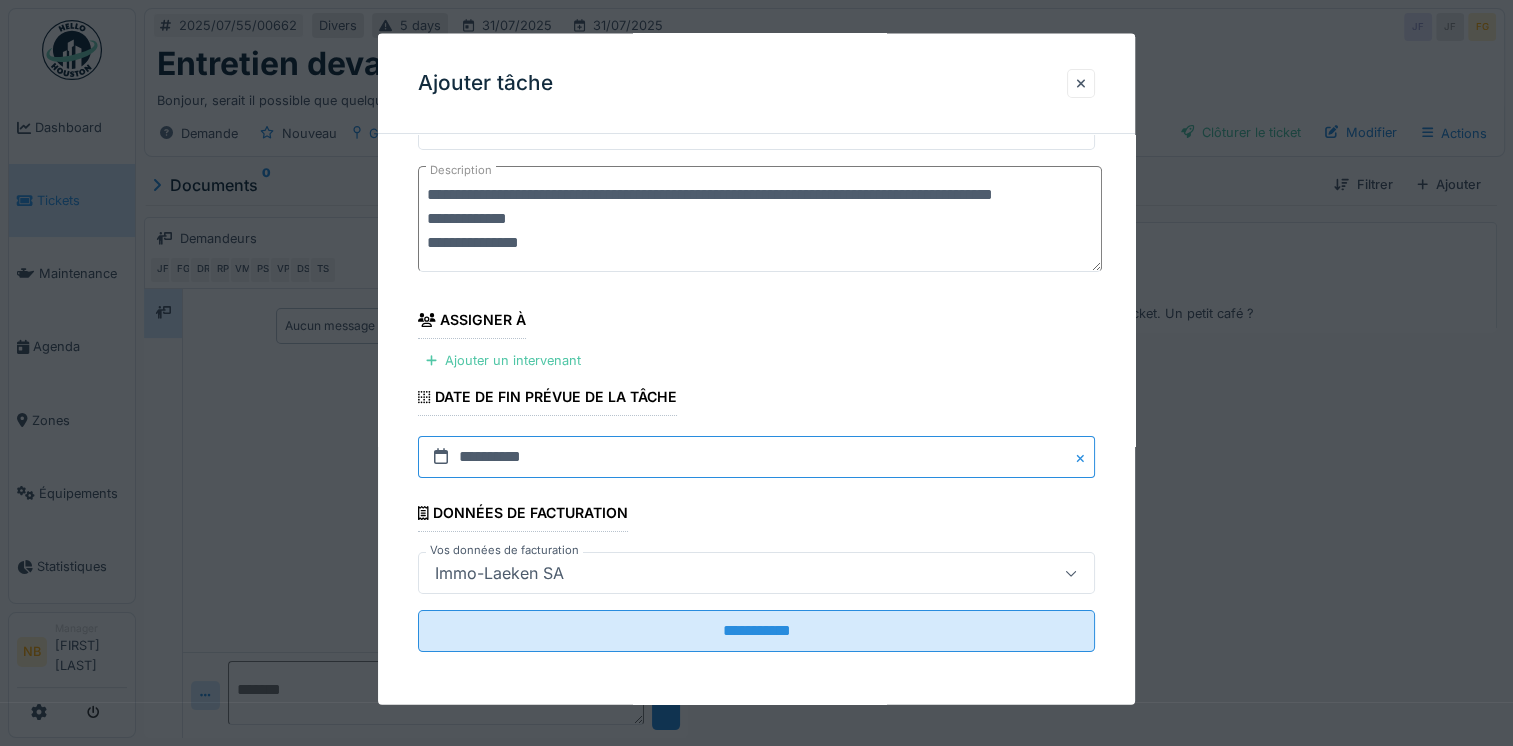 drag, startPoint x: 589, startPoint y: 453, endPoint x: 624, endPoint y: 490, distance: 50.931328 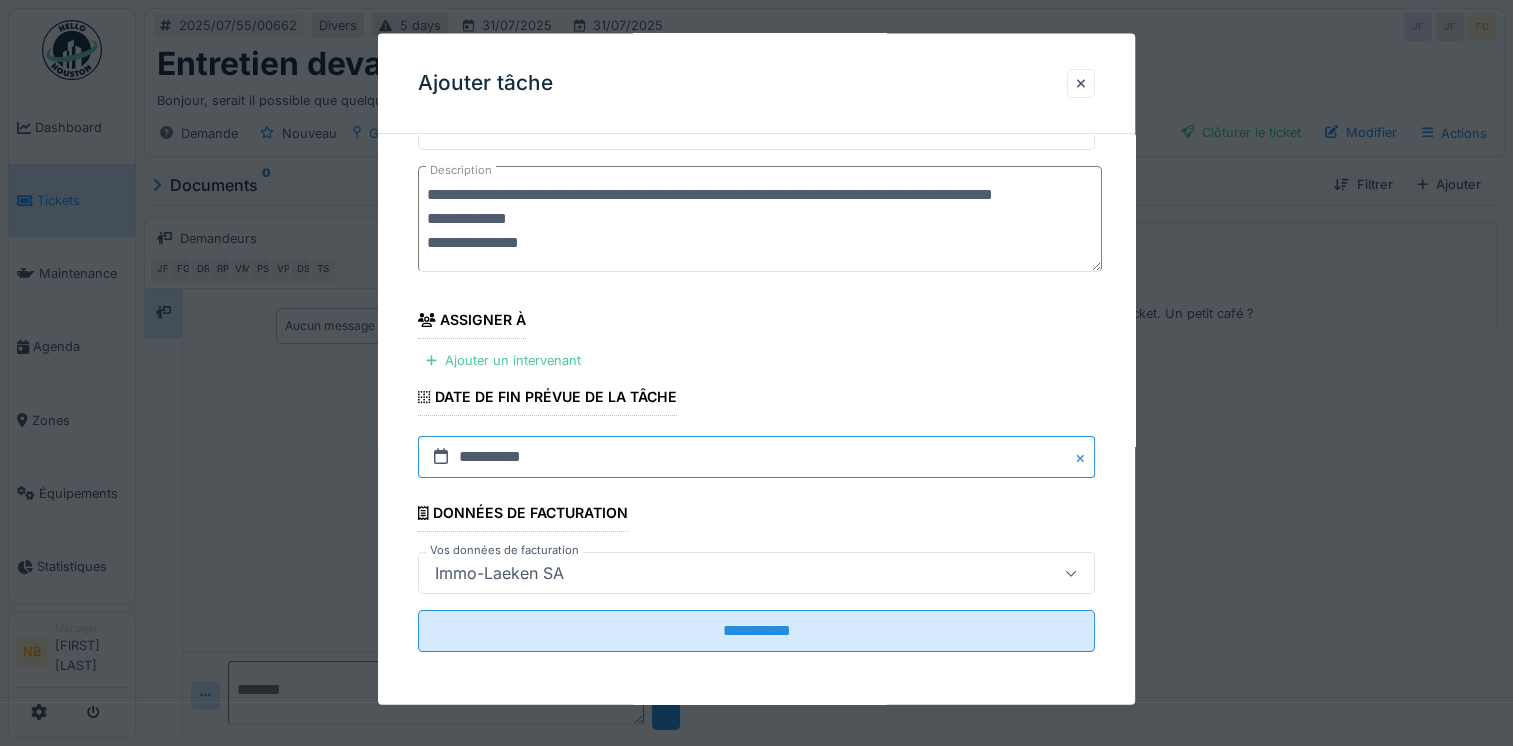 click on "**********" at bounding box center [756, 457] 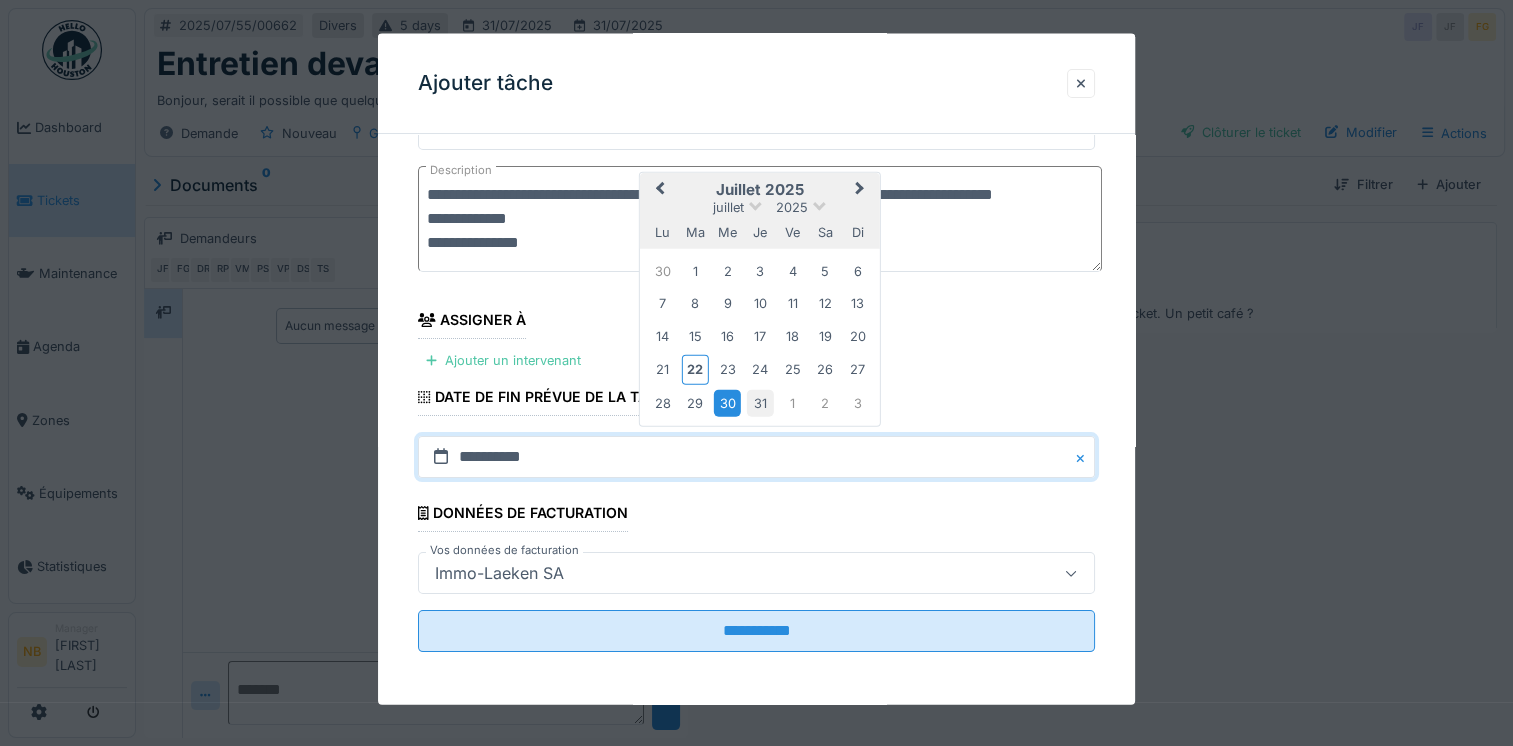 click on "31" at bounding box center (759, 402) 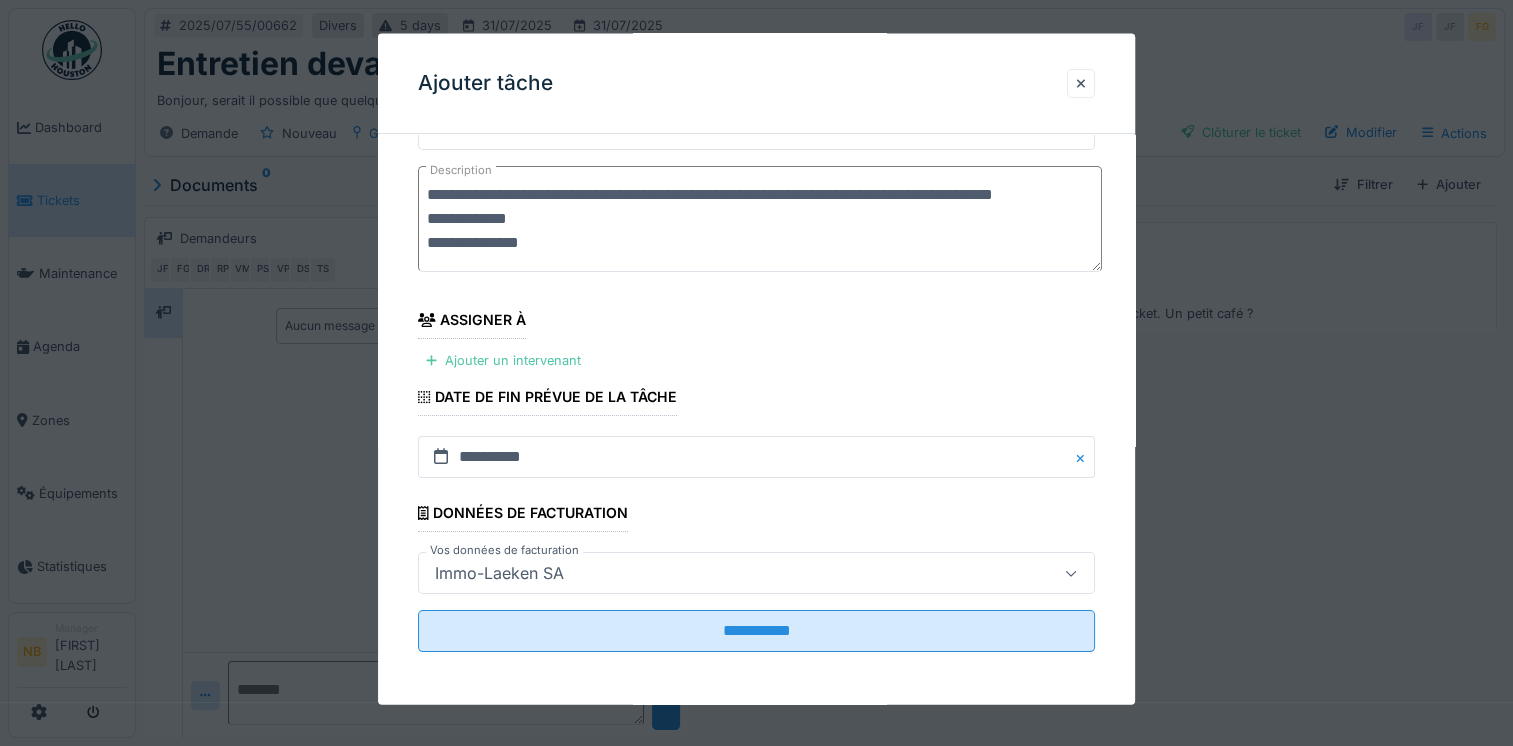 click on "**********" at bounding box center [756, 361] 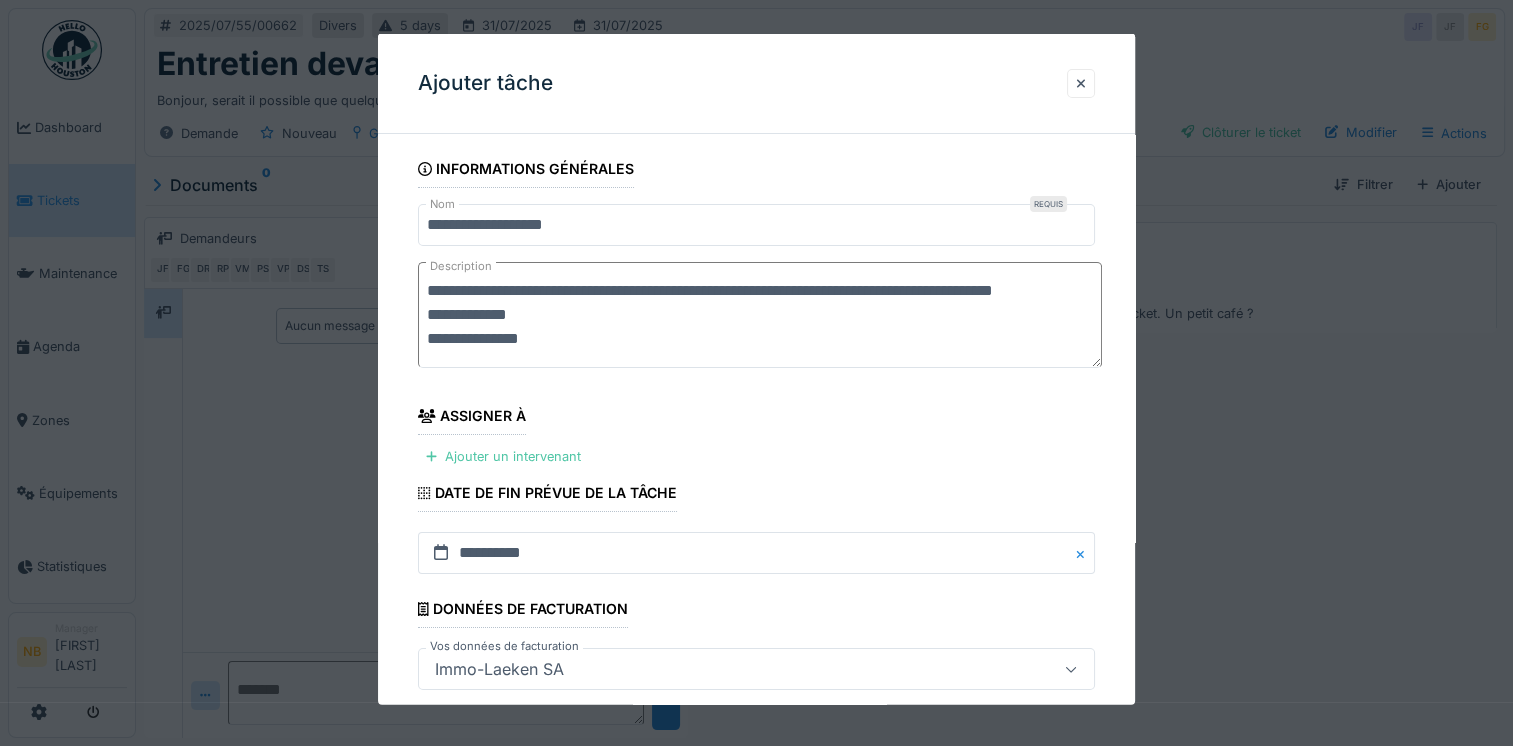 click on "**********" at bounding box center (760, 315) 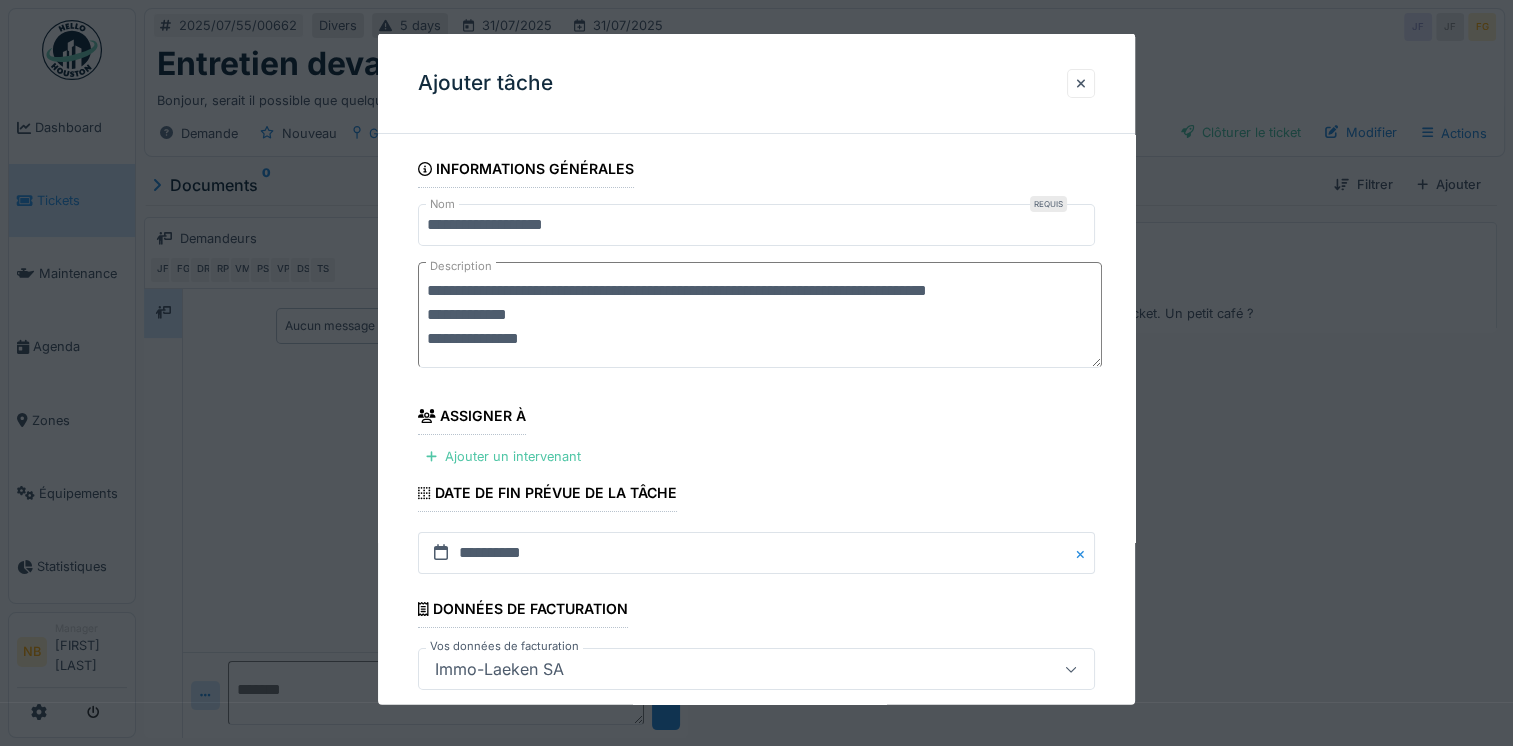 click on "**********" at bounding box center (760, 315) 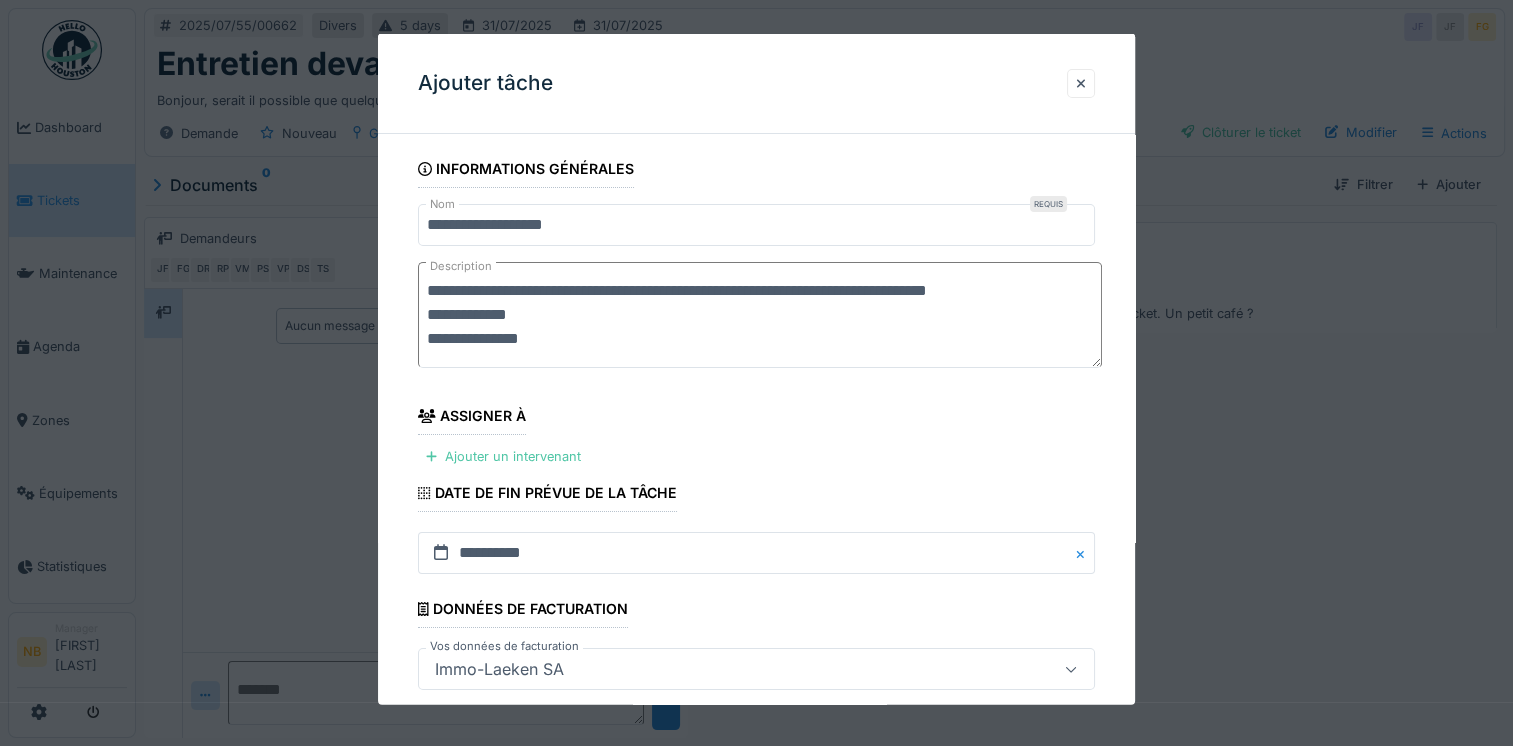 click on "**********" at bounding box center [760, 315] 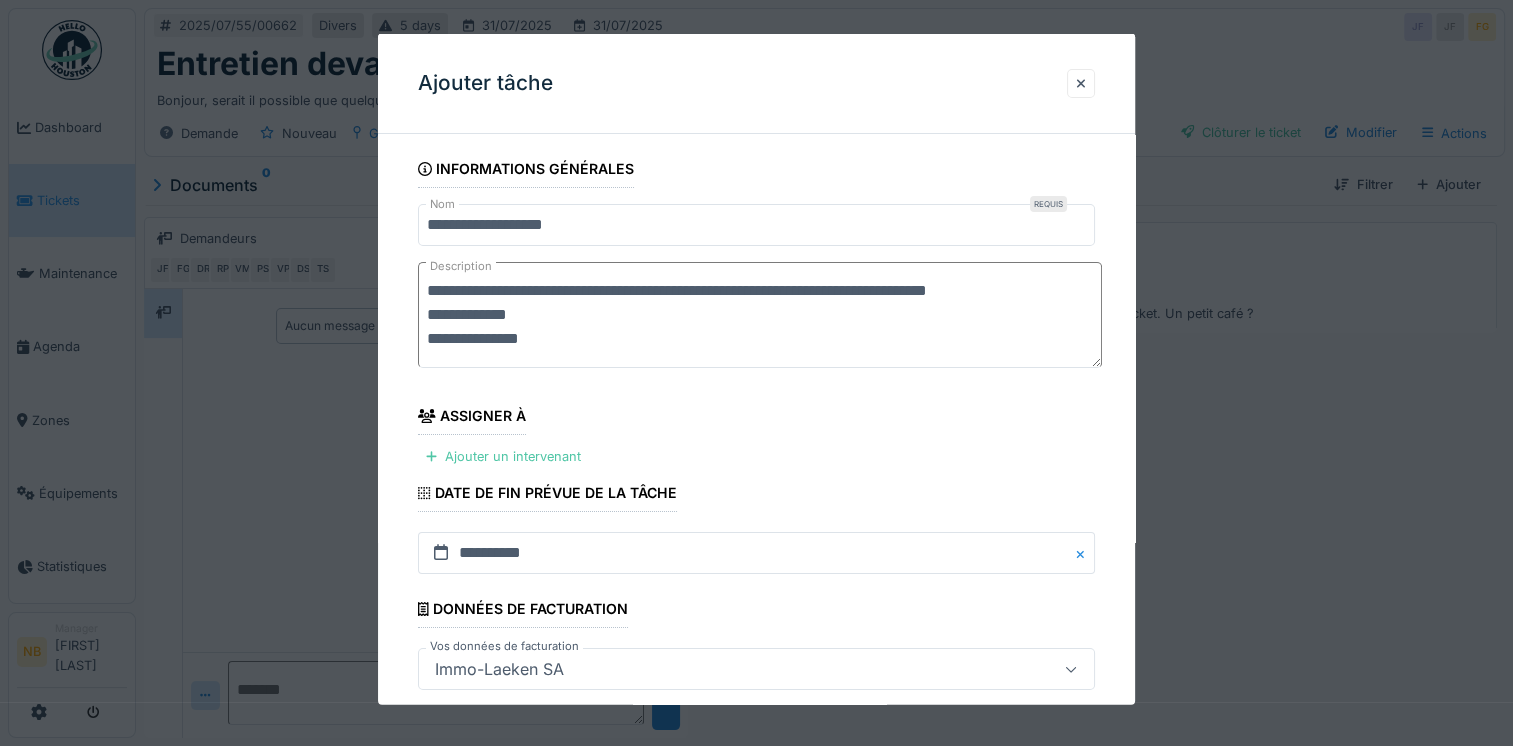 type on "**********" 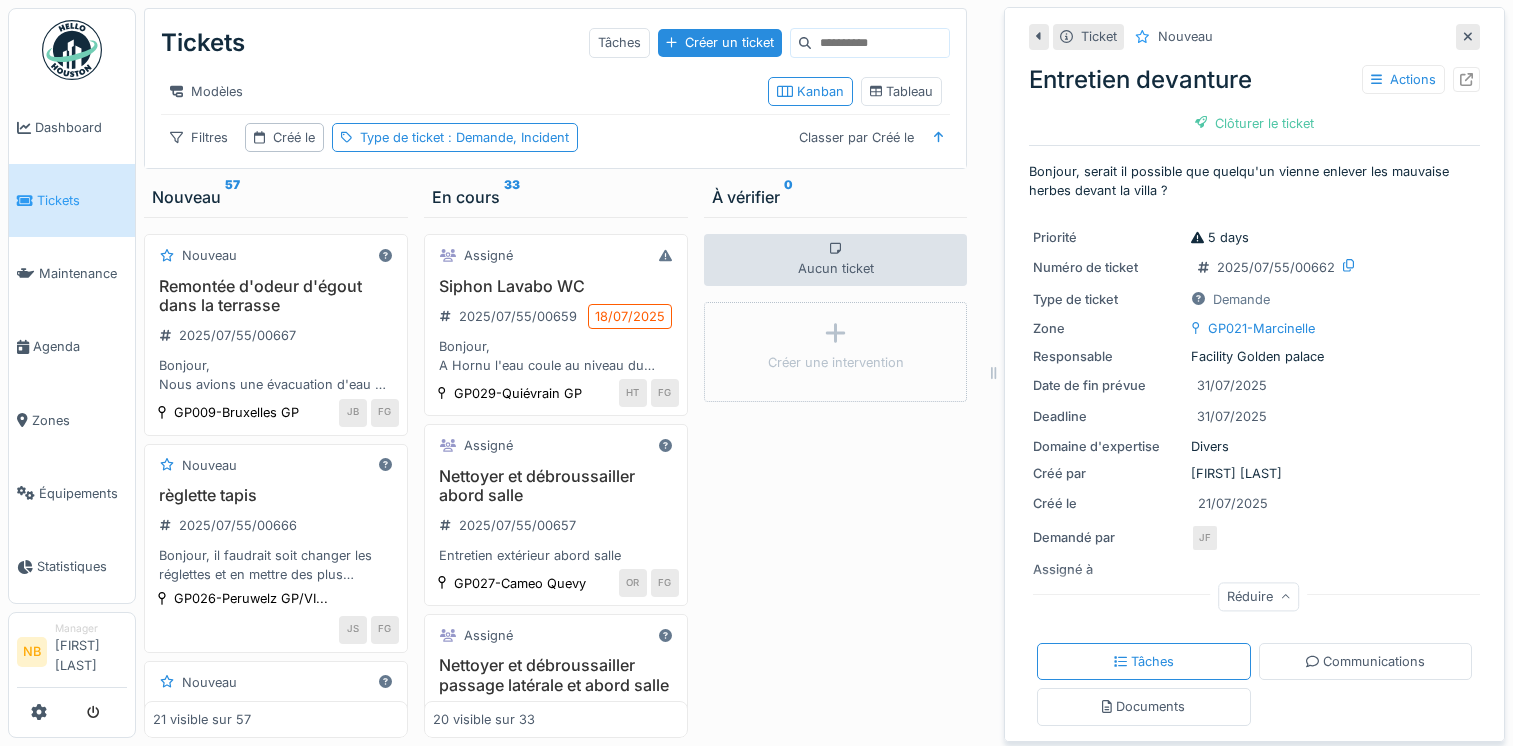 scroll, scrollTop: 0, scrollLeft: 0, axis: both 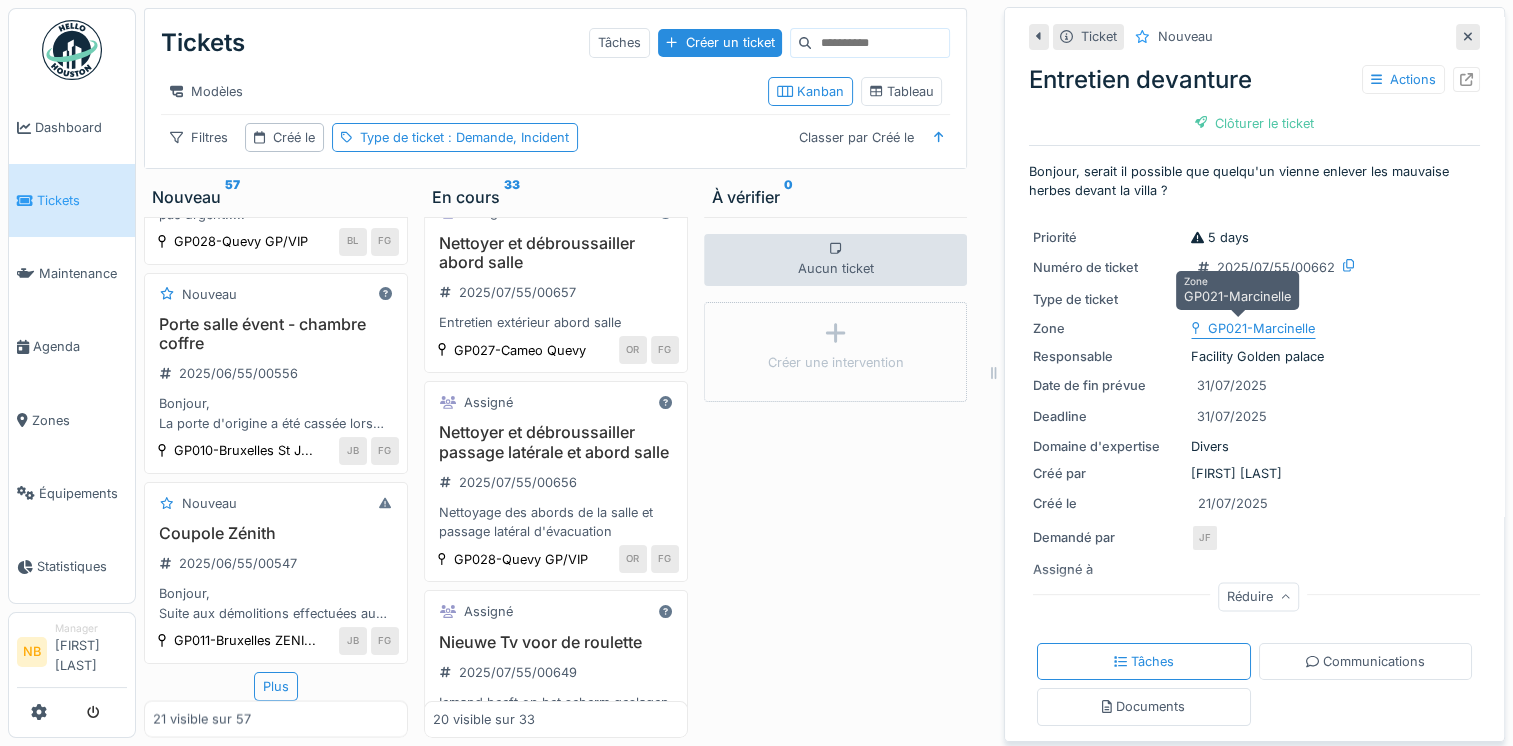 click on "GP021-Marcinelle" at bounding box center [1261, 328] 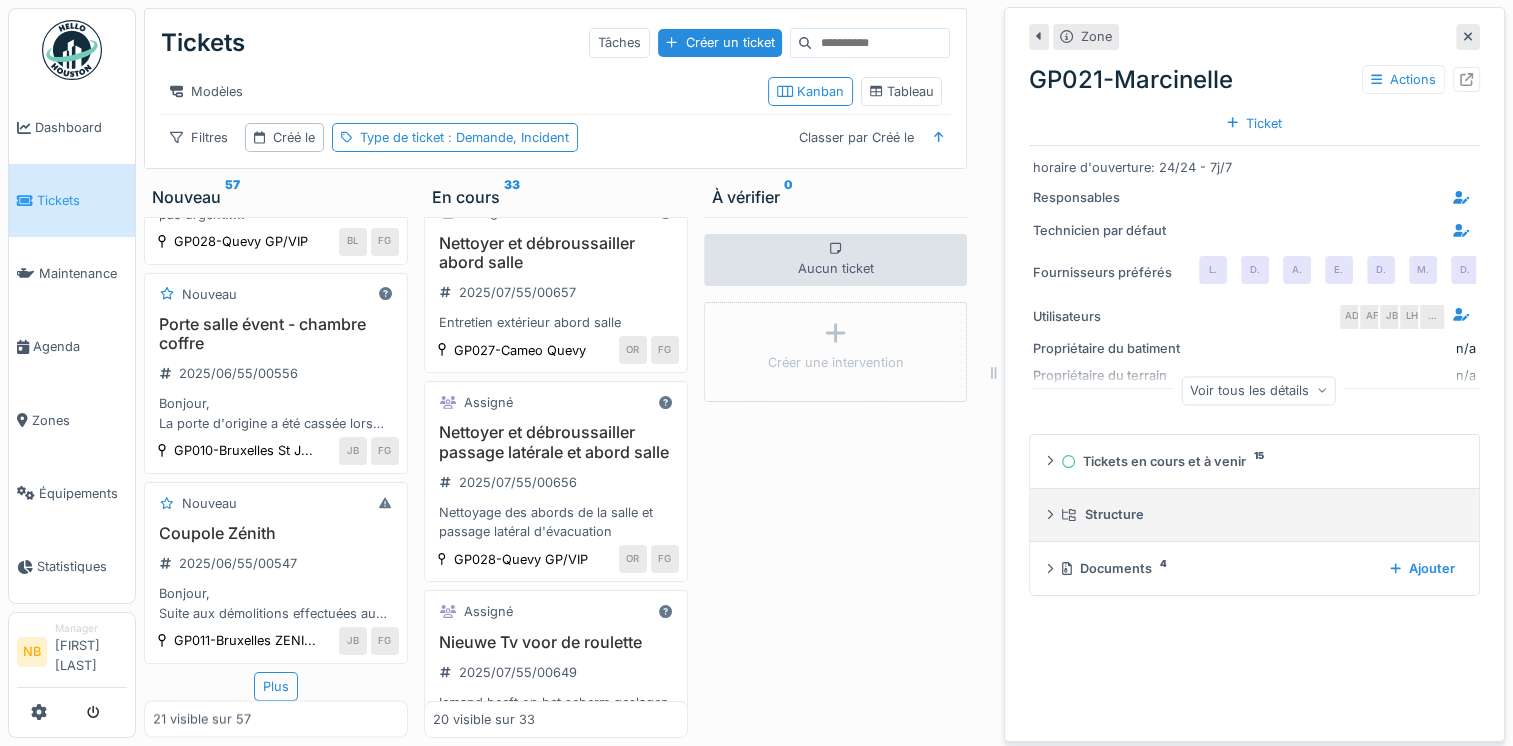 click on "Structure" at bounding box center [1258, 514] 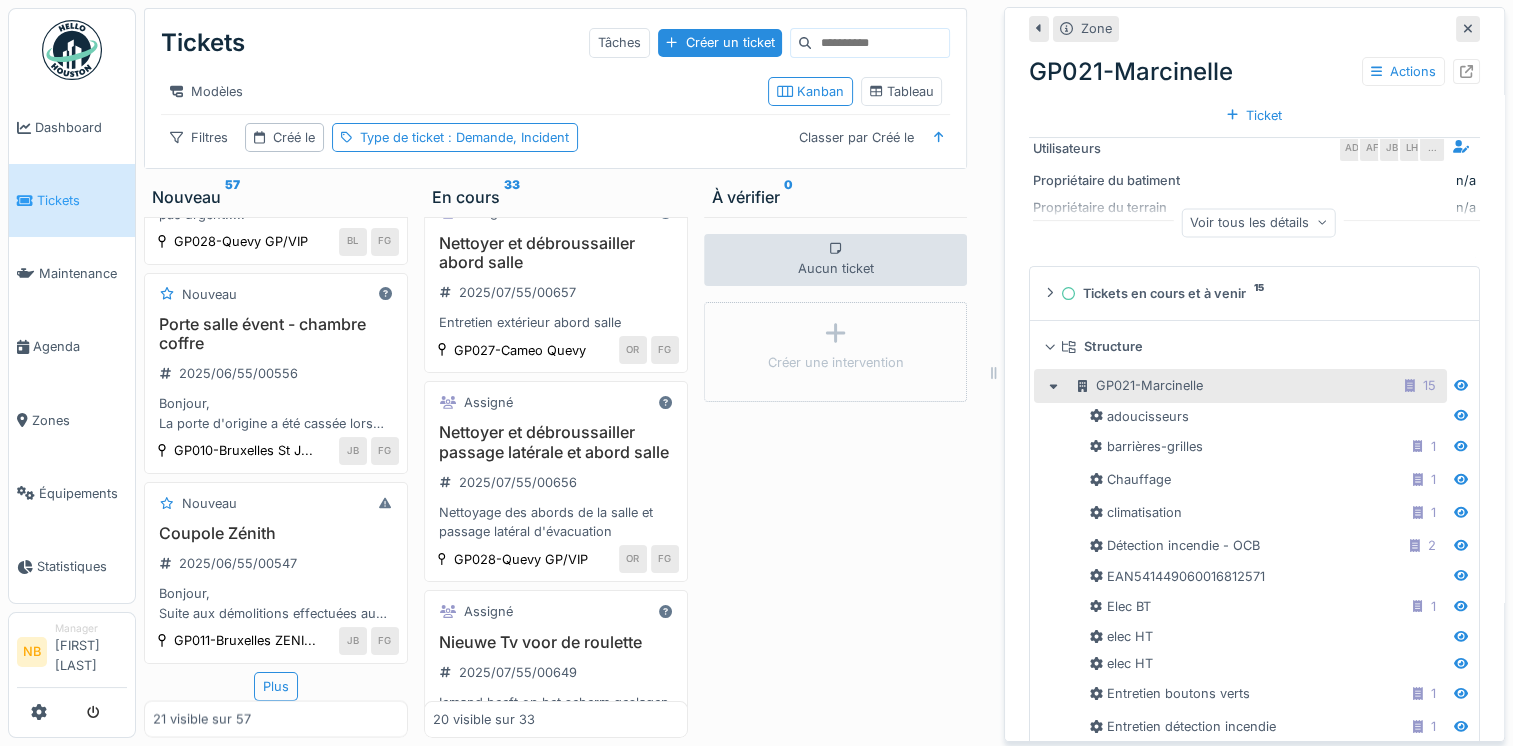 scroll, scrollTop: 0, scrollLeft: 0, axis: both 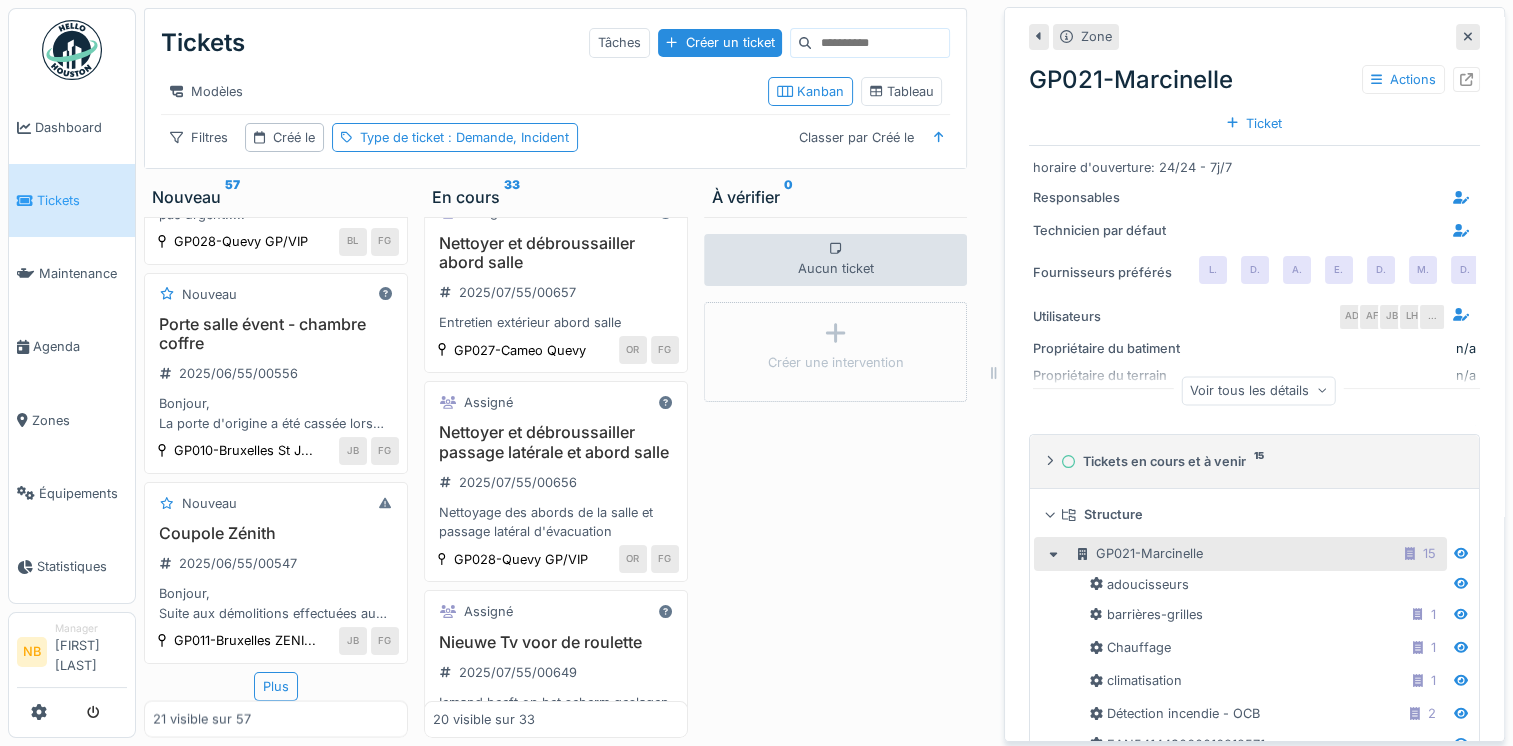 click on "Tickets en cours et à venir 15" at bounding box center [1258, 461] 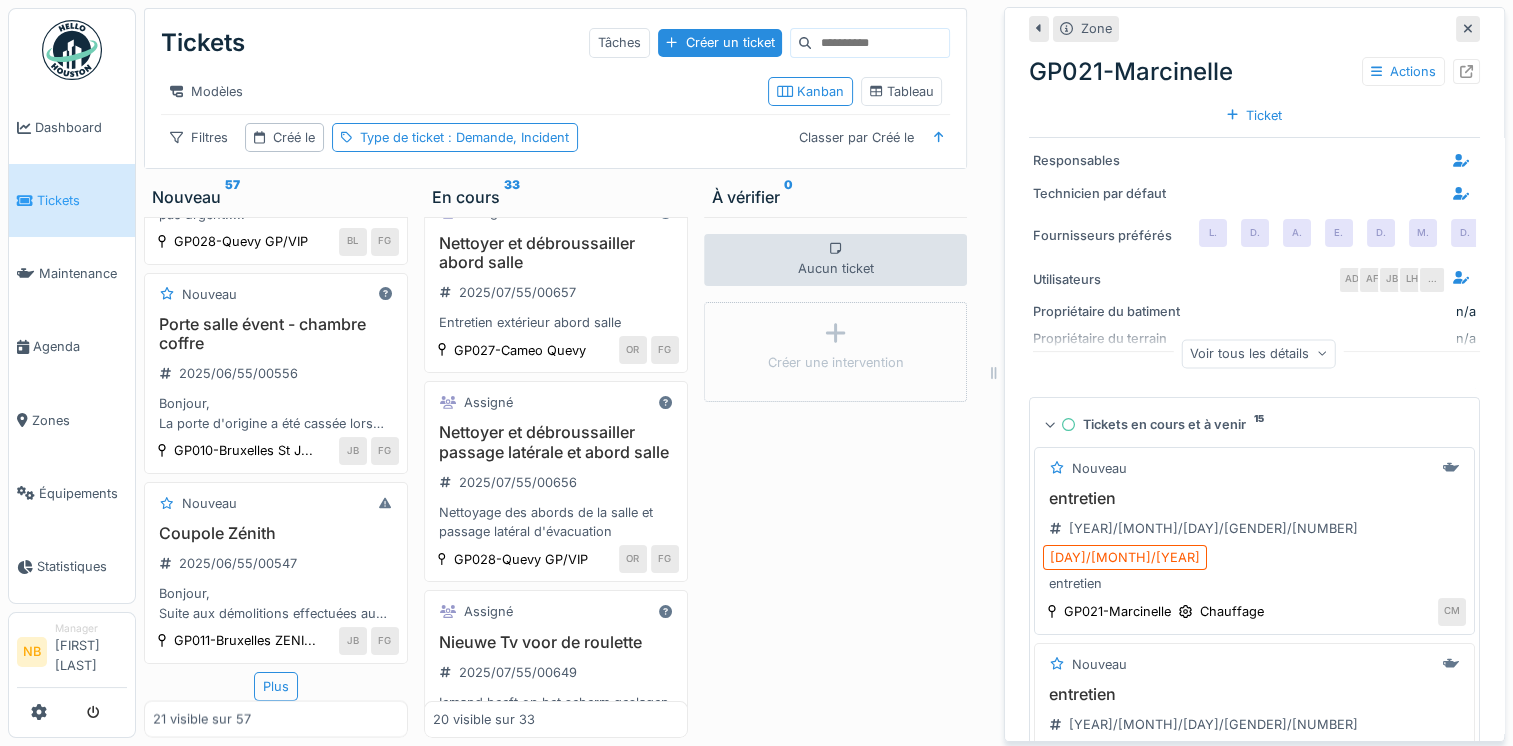 scroll, scrollTop: 0, scrollLeft: 0, axis: both 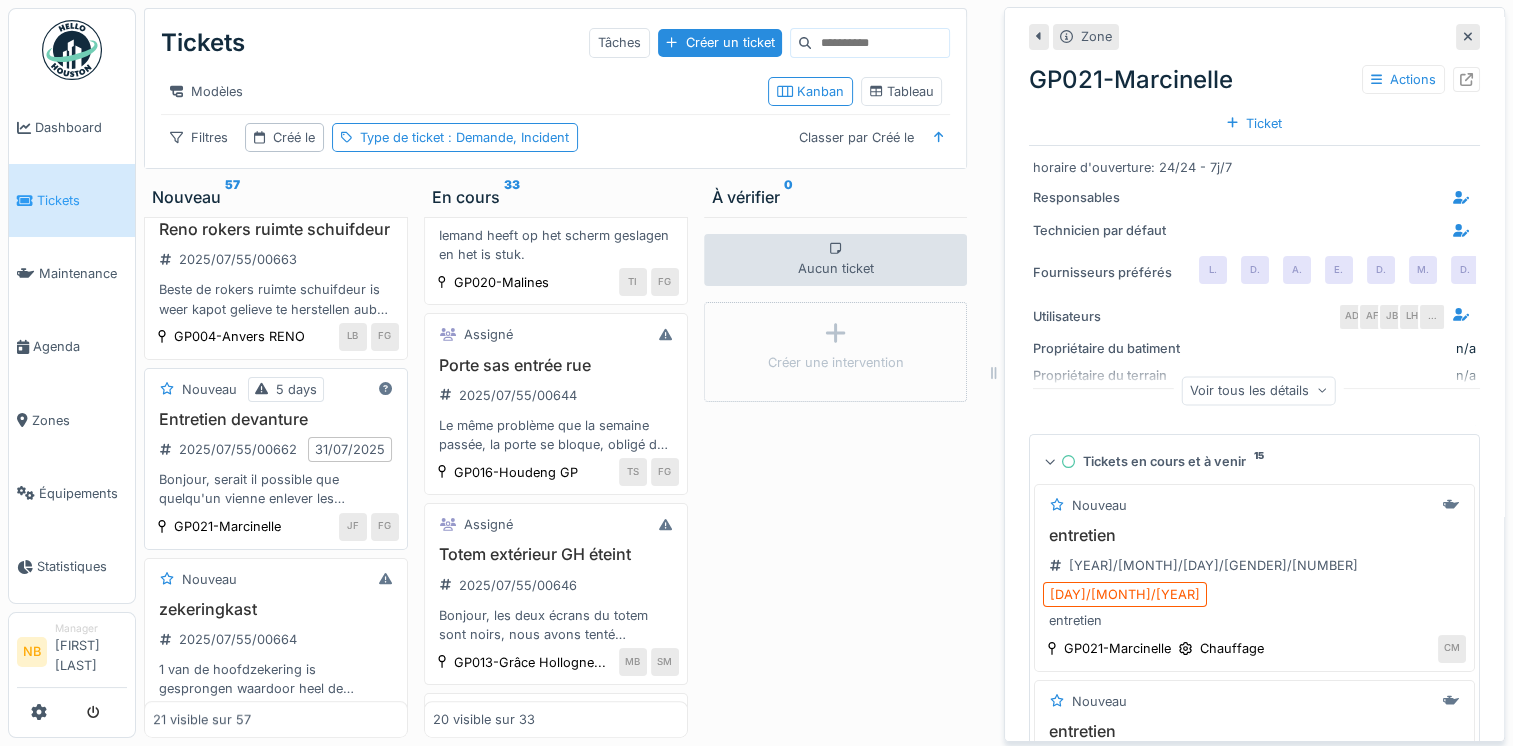 click on "Entretien devanture 2025/07/55/00662 31/07/2025 Bonjour, serait il possible que quelqu'un vienne enlever les mauvaise herbes devant la villa ?" at bounding box center [276, 459] 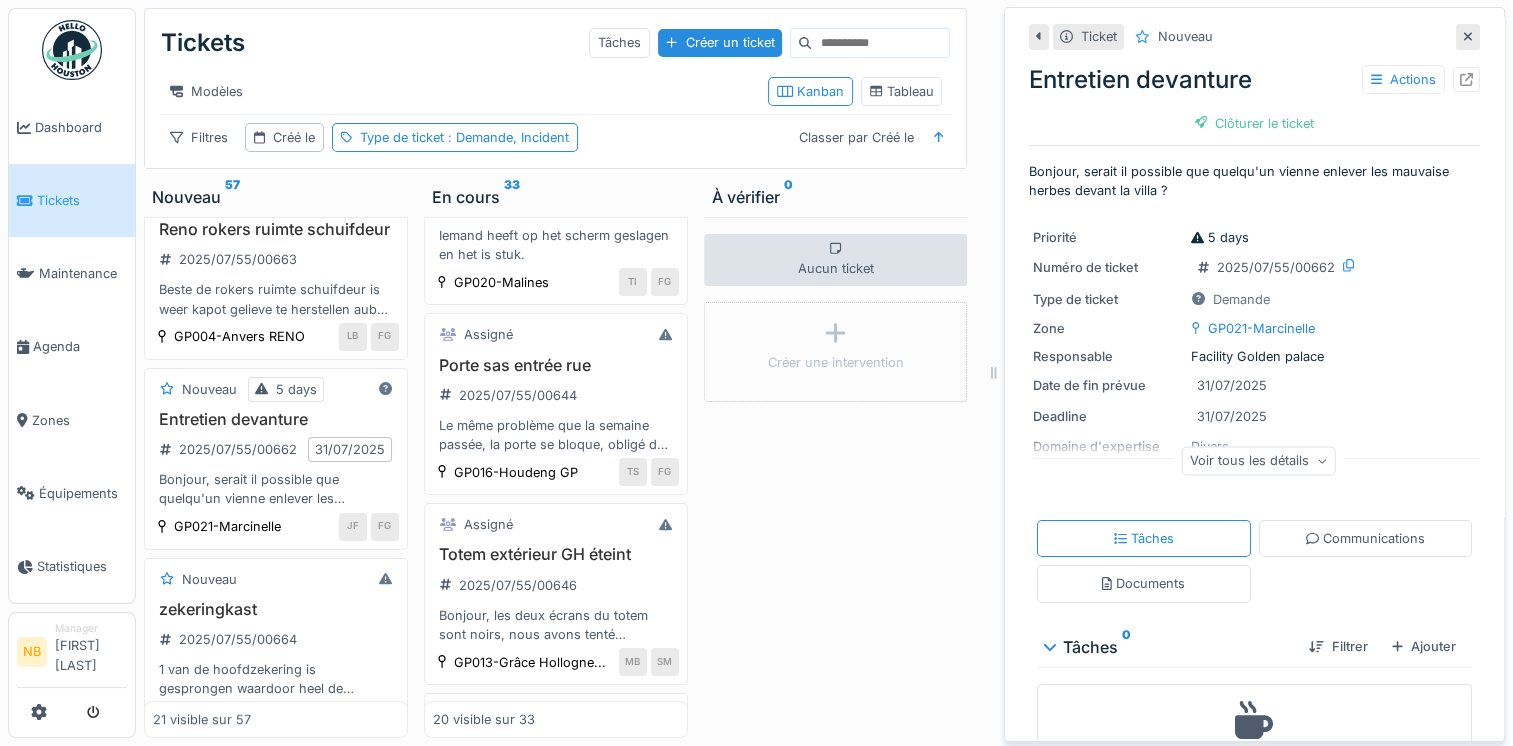 click on "Voir tous les détails" at bounding box center [1258, 460] 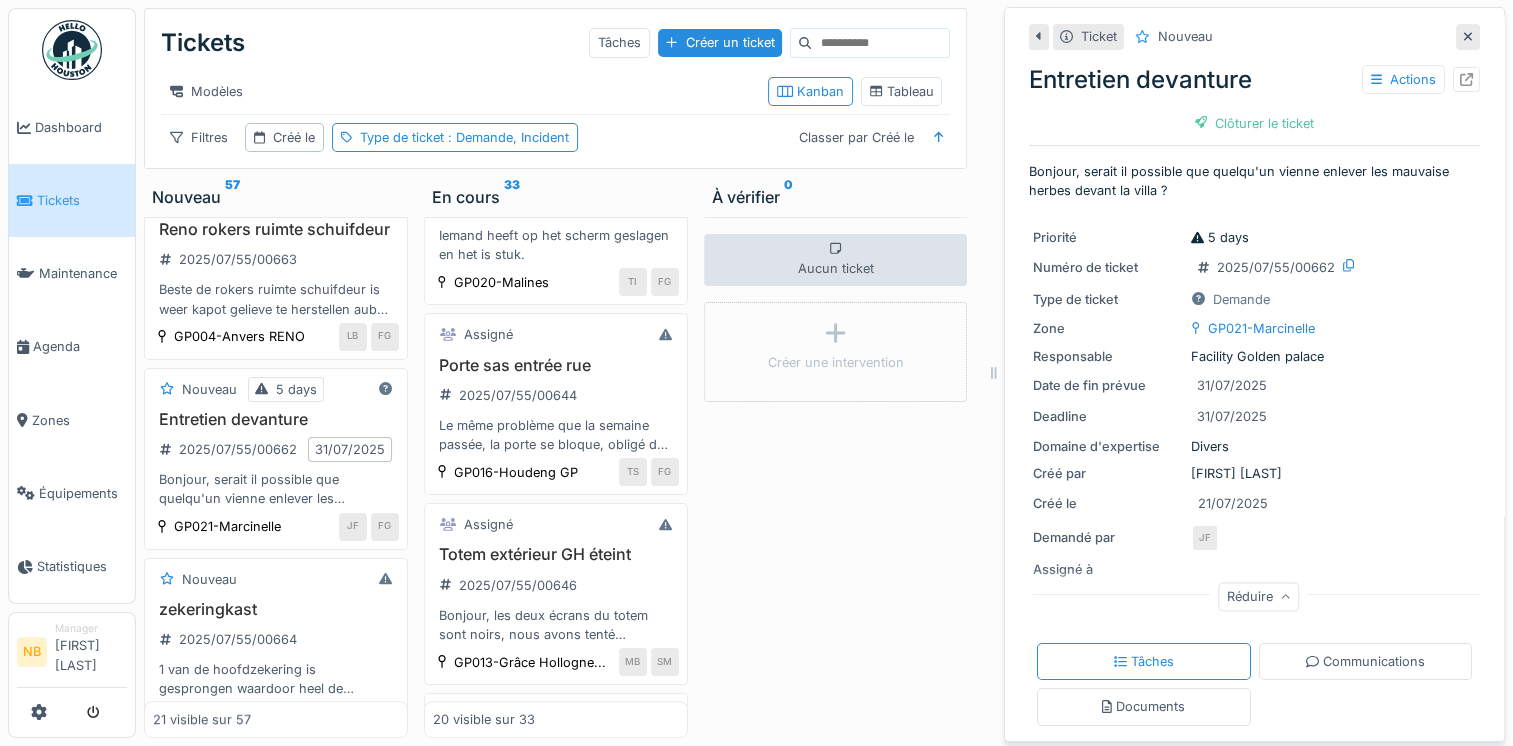 click on "Aucun ticket Créer une intervention" at bounding box center [836, 477] 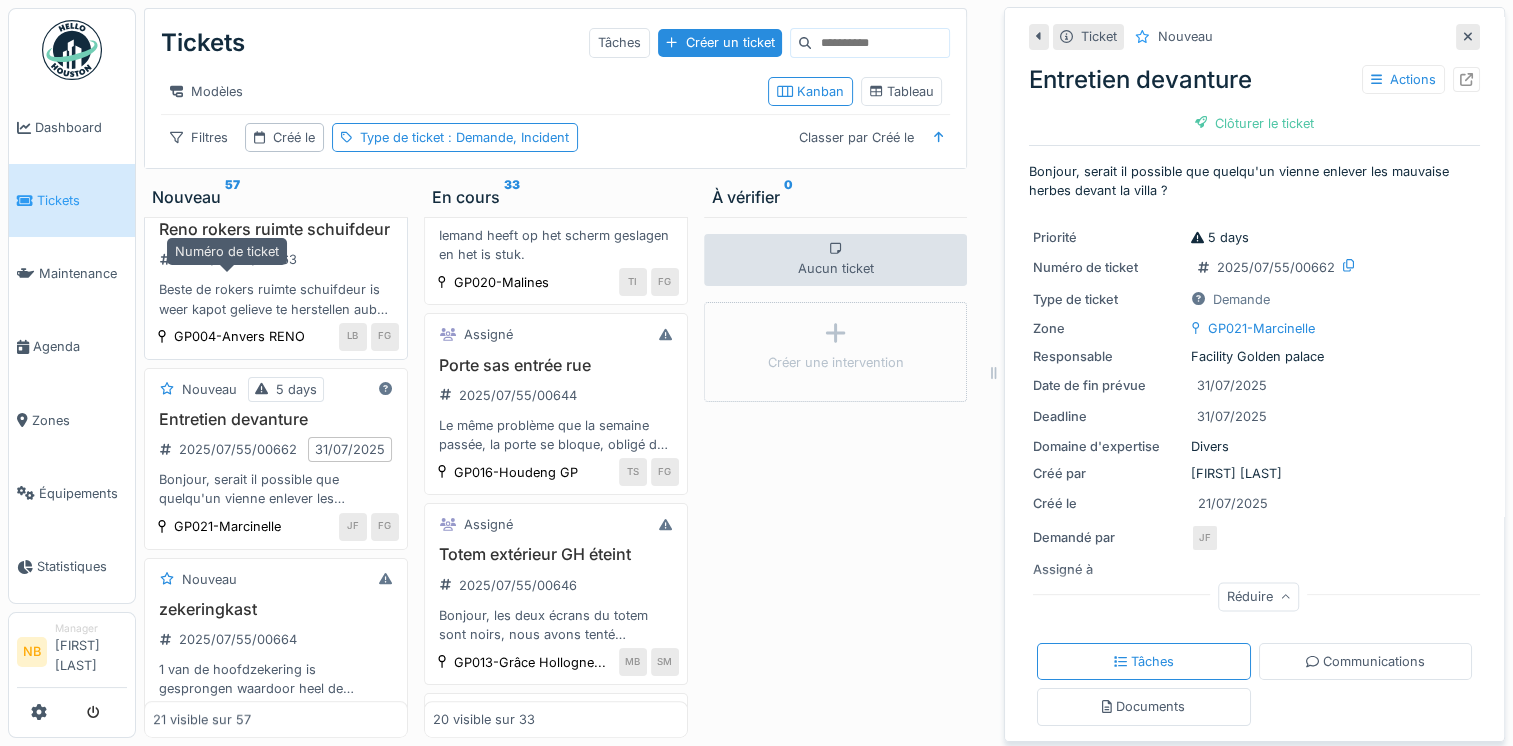 scroll, scrollTop: 0, scrollLeft: 0, axis: both 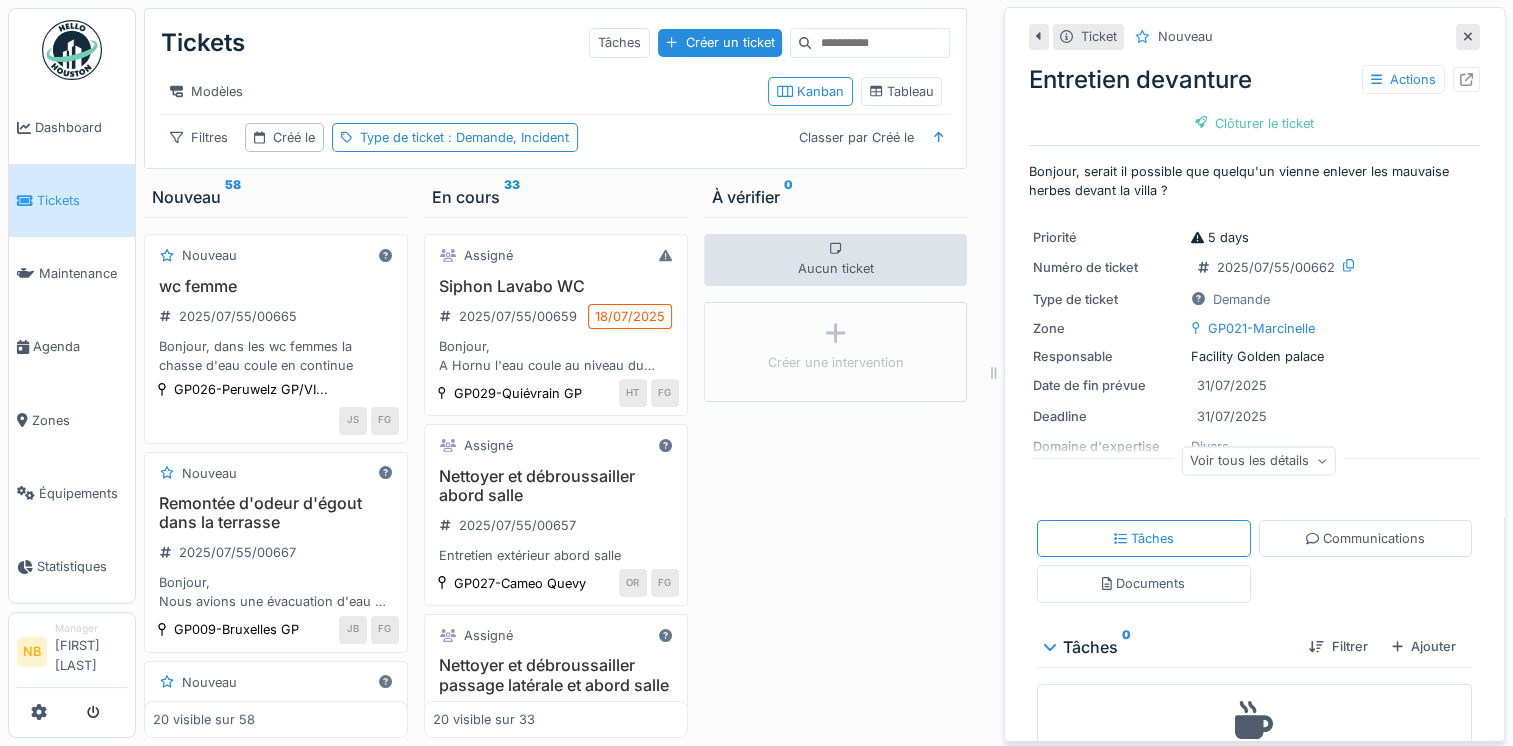 drag, startPoint x: 1260, startPoint y: 466, endPoint x: 1272, endPoint y: 473, distance: 13.892444 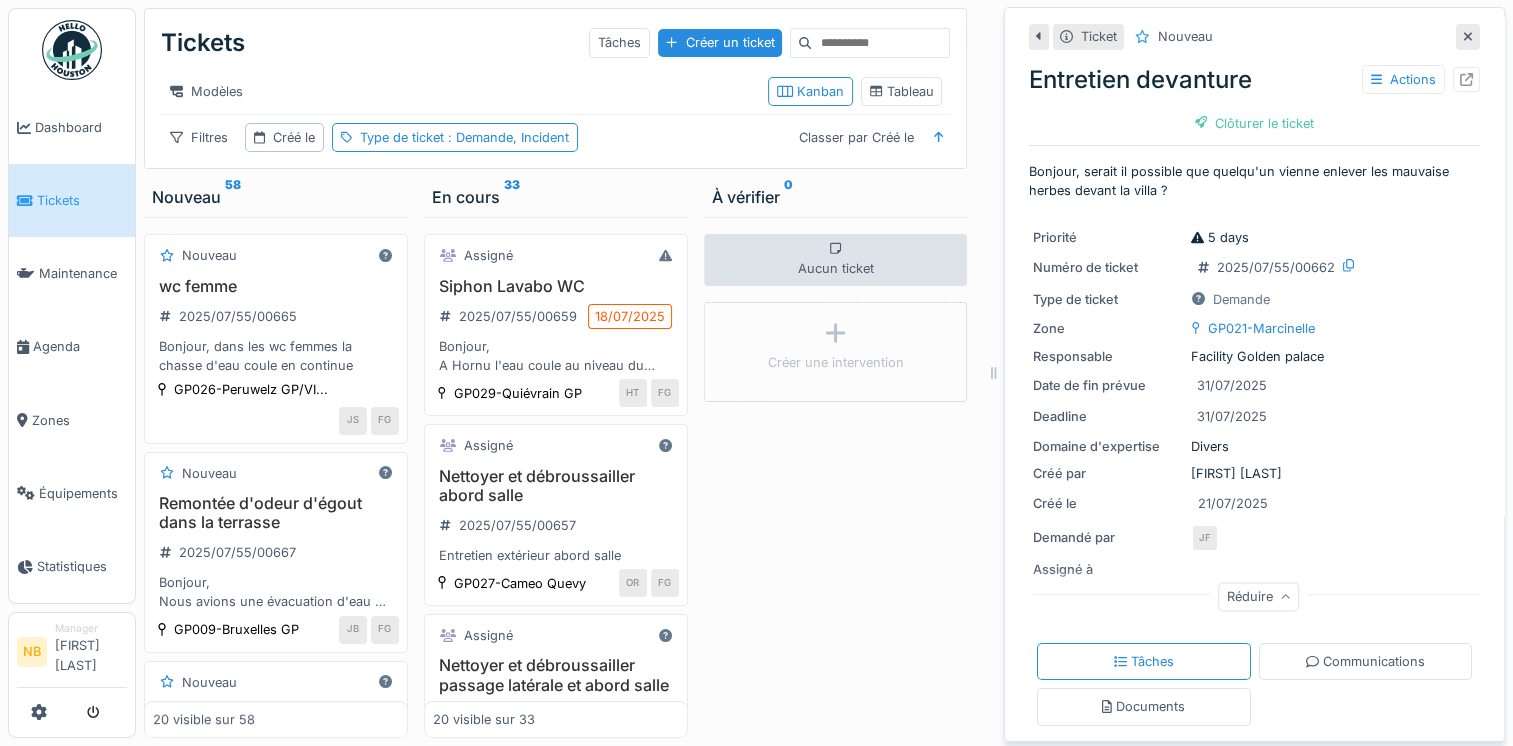click on "Aucun ticket Créer une intervention" at bounding box center (836, 477) 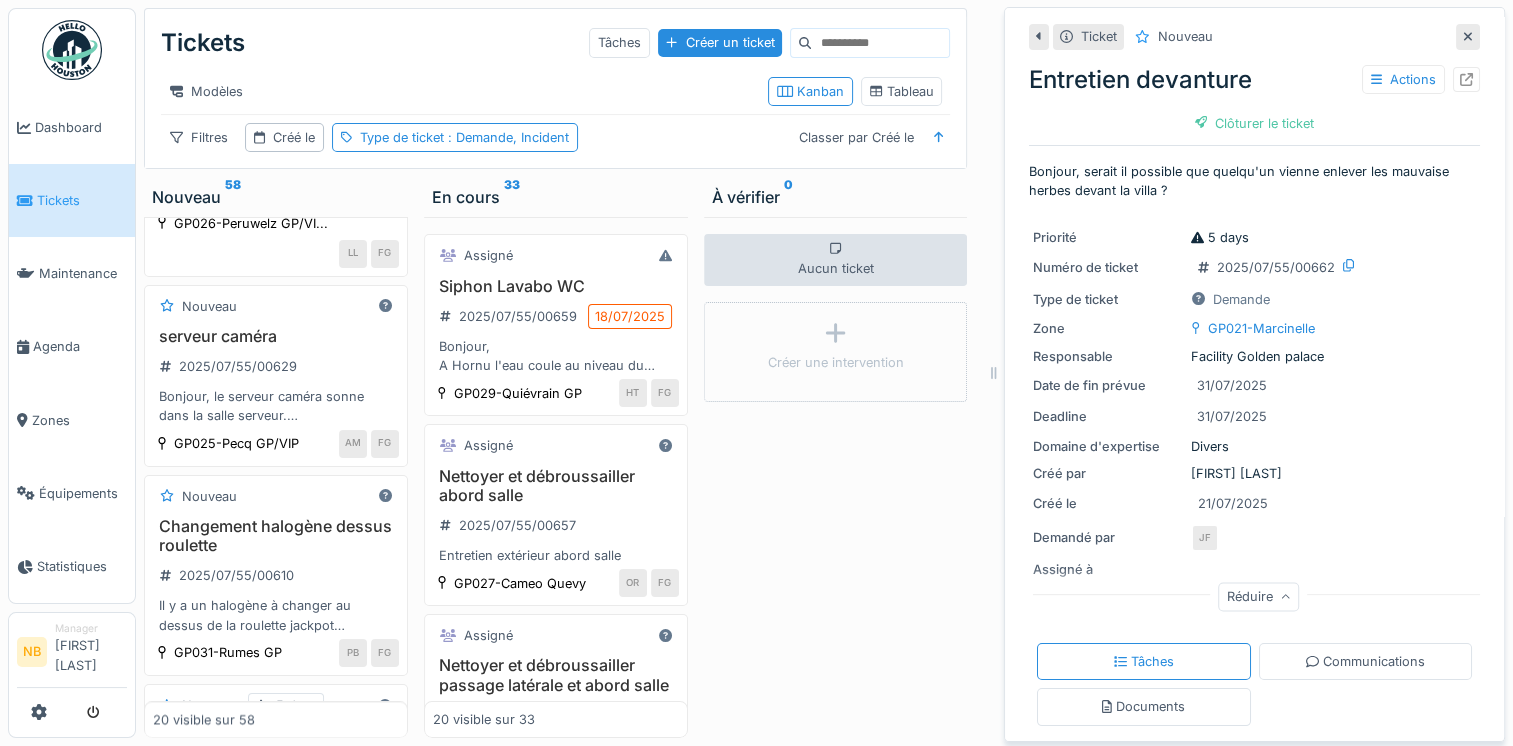 scroll, scrollTop: 2800, scrollLeft: 0, axis: vertical 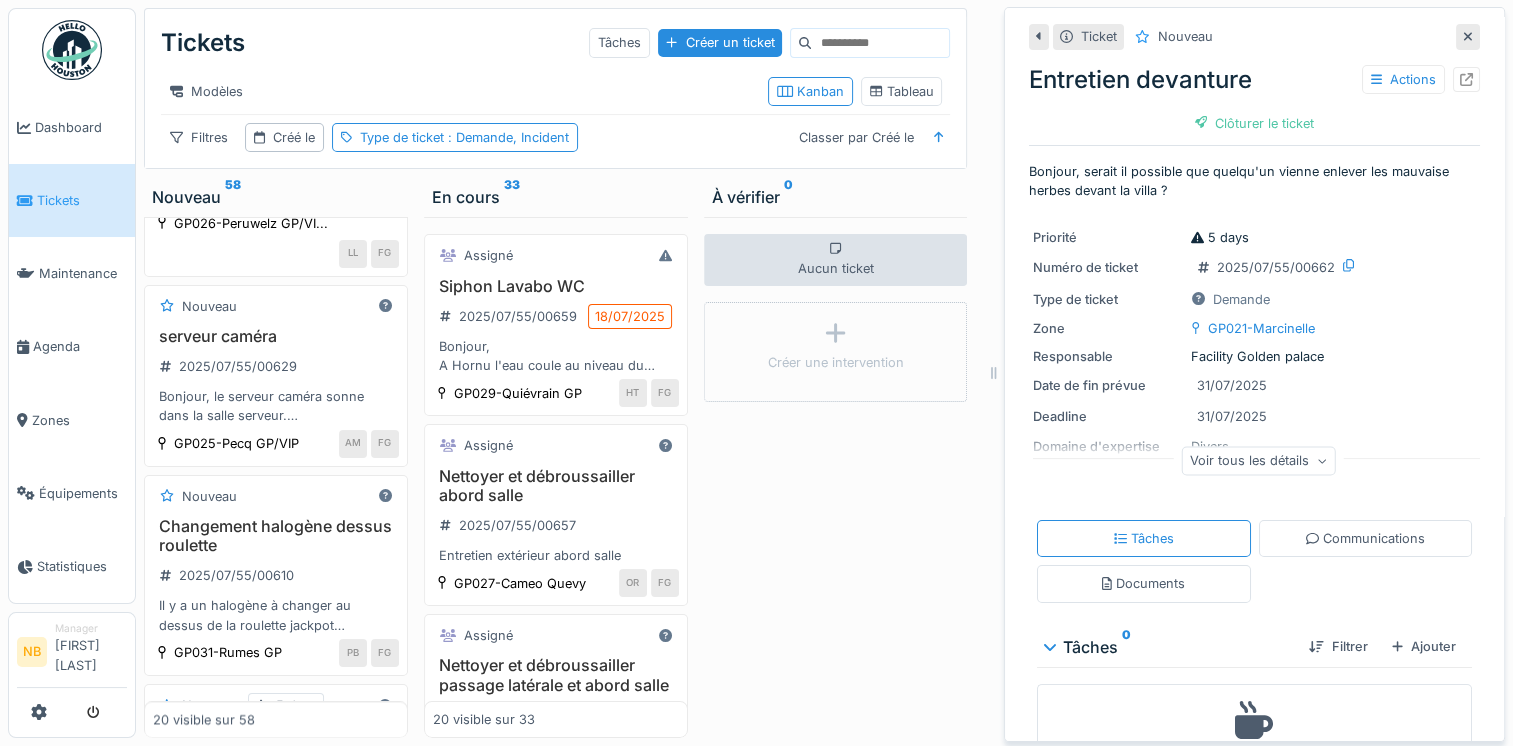 click on "Voir tous les détails" at bounding box center (1258, 460) 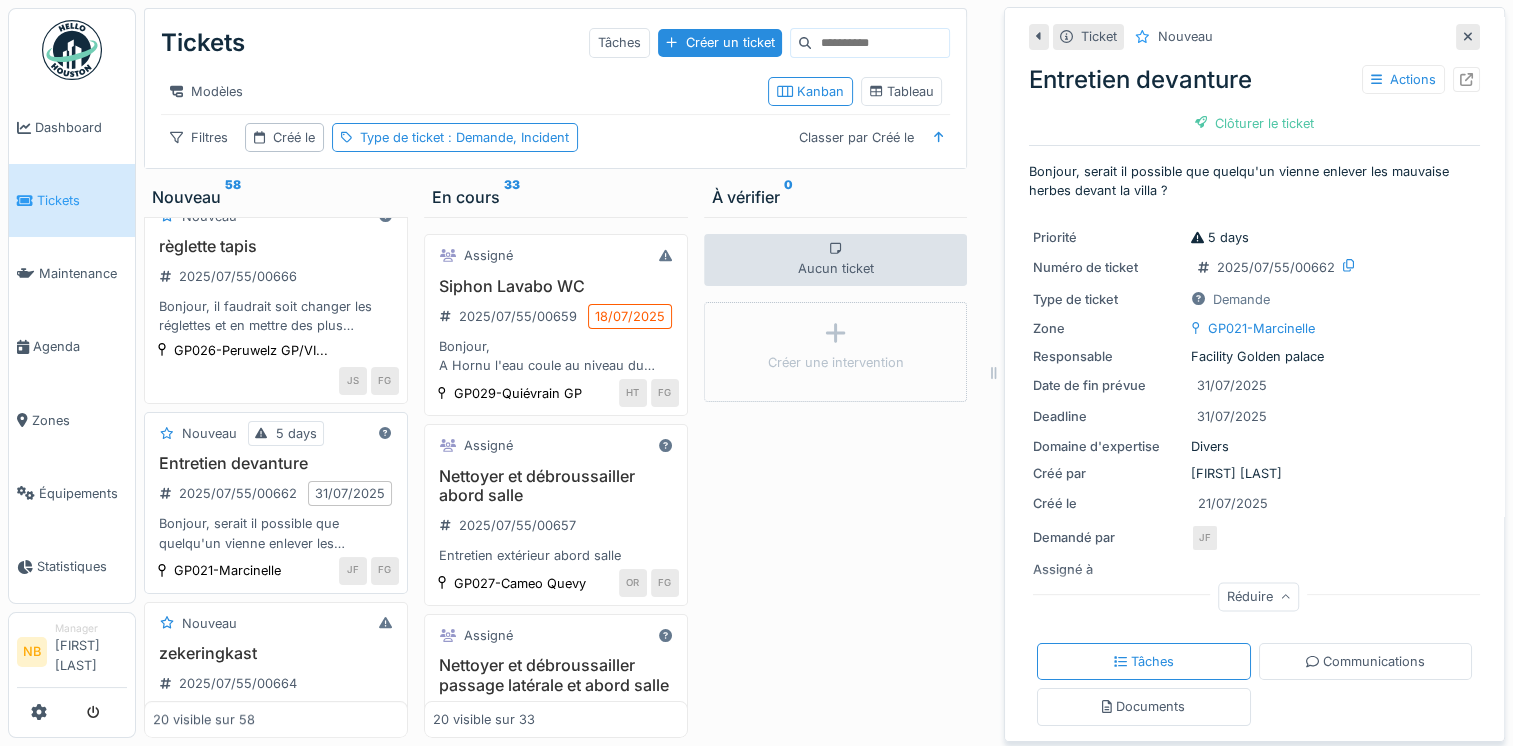 scroll, scrollTop: 0, scrollLeft: 0, axis: both 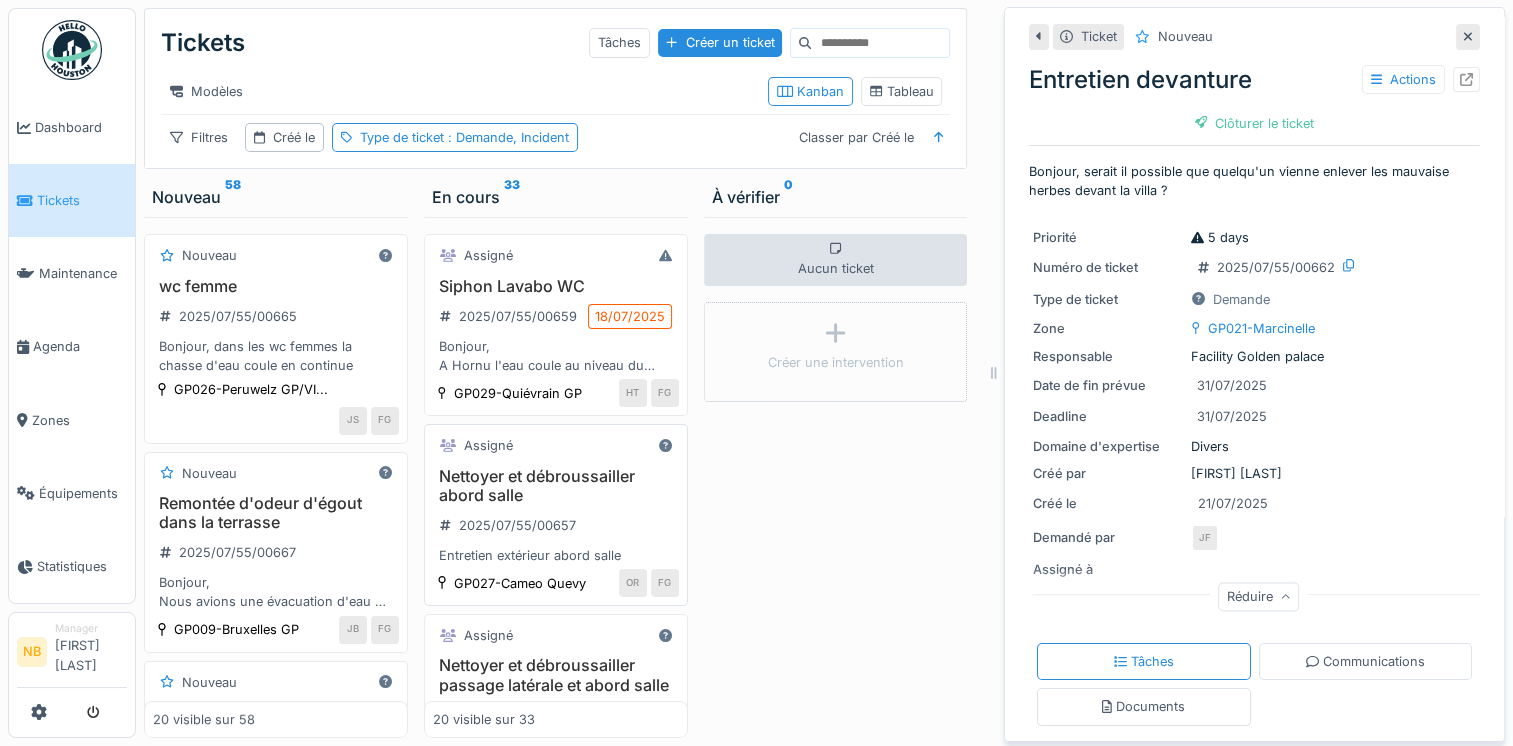 click on "Nettoyer et débroussailler abord salle  2025/07/55/00657 Entretien extérieur abord salle" at bounding box center [556, 516] 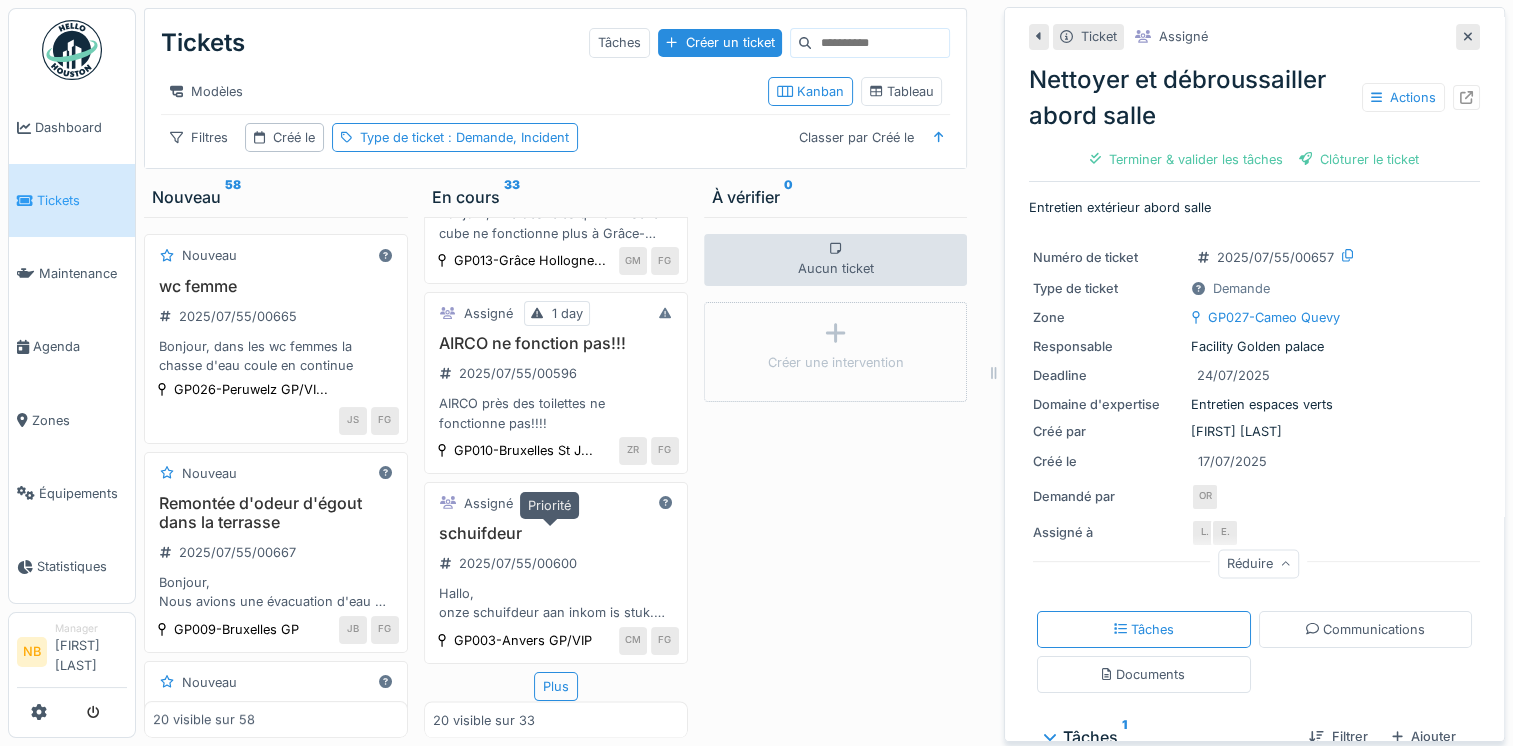scroll, scrollTop: 3790, scrollLeft: 0, axis: vertical 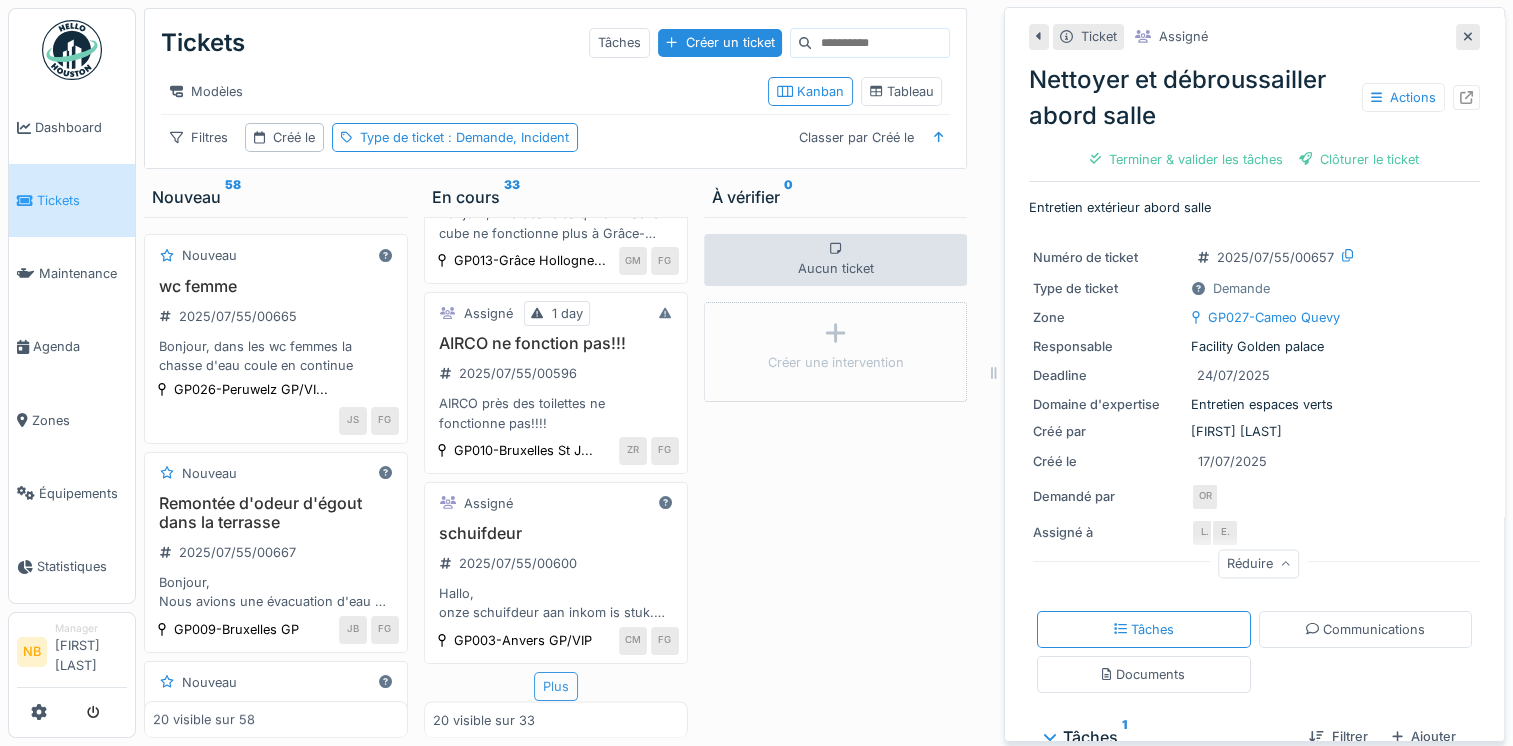 click on "Plus" at bounding box center (556, 686) 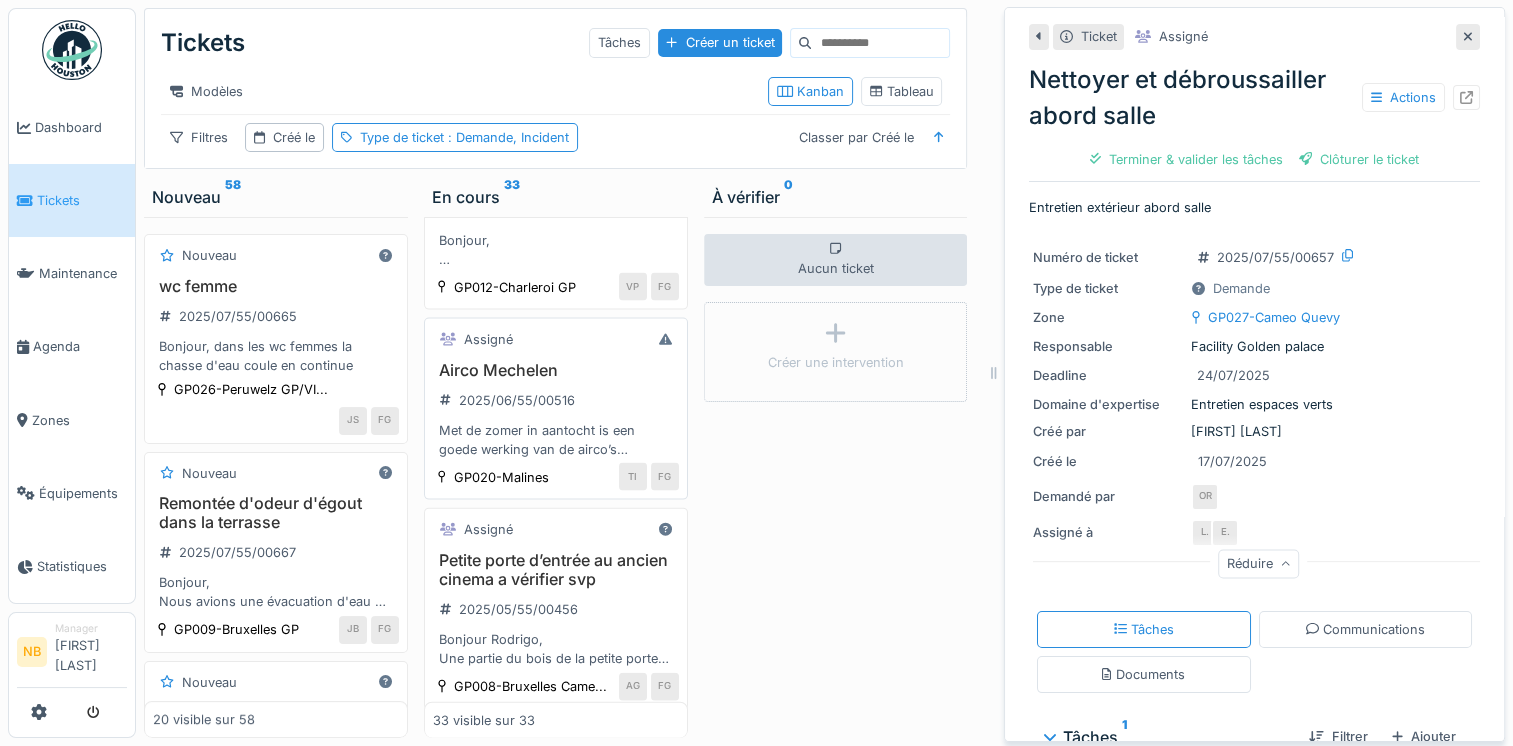 scroll, scrollTop: 4418, scrollLeft: 0, axis: vertical 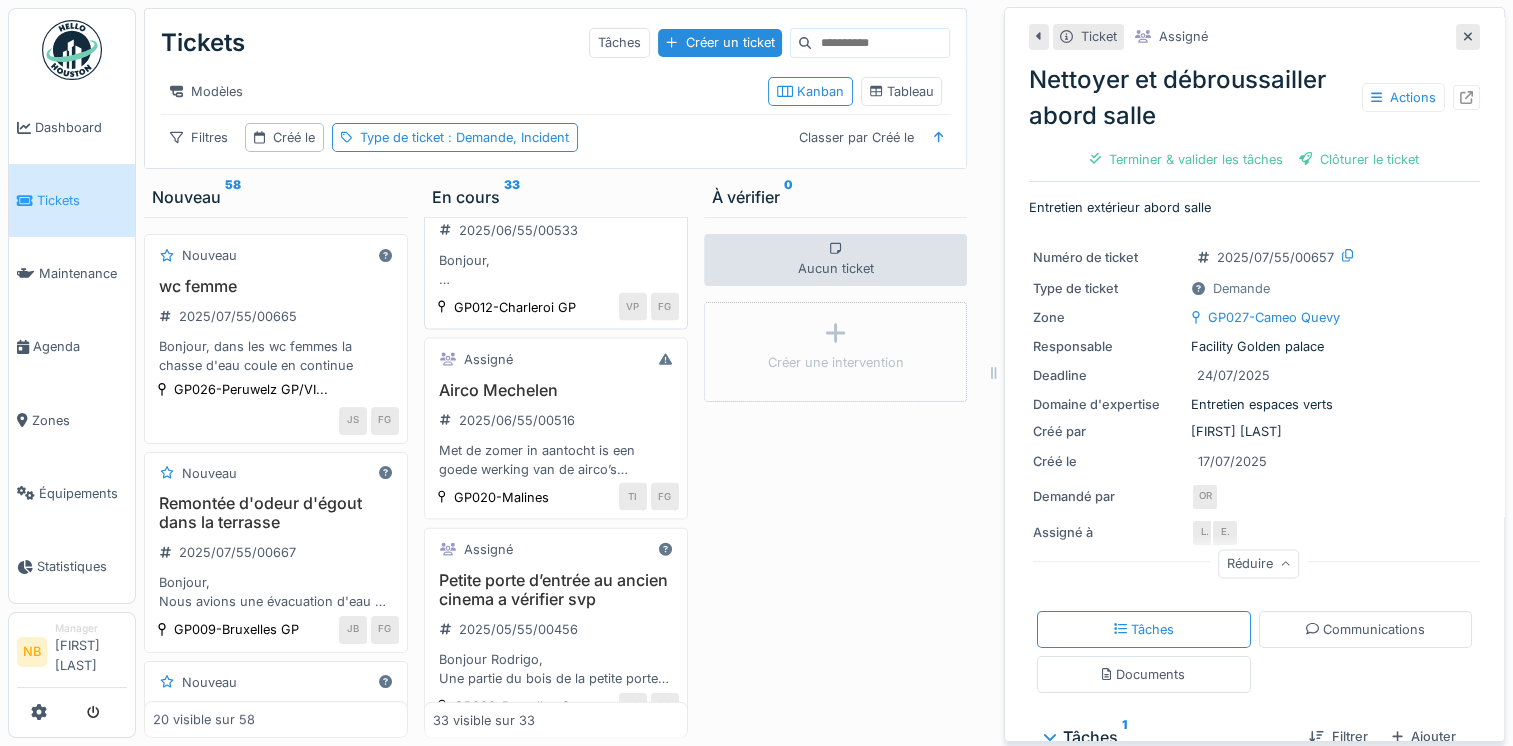 click on "elaguer arbre entrée parking" at bounding box center [556, 200] 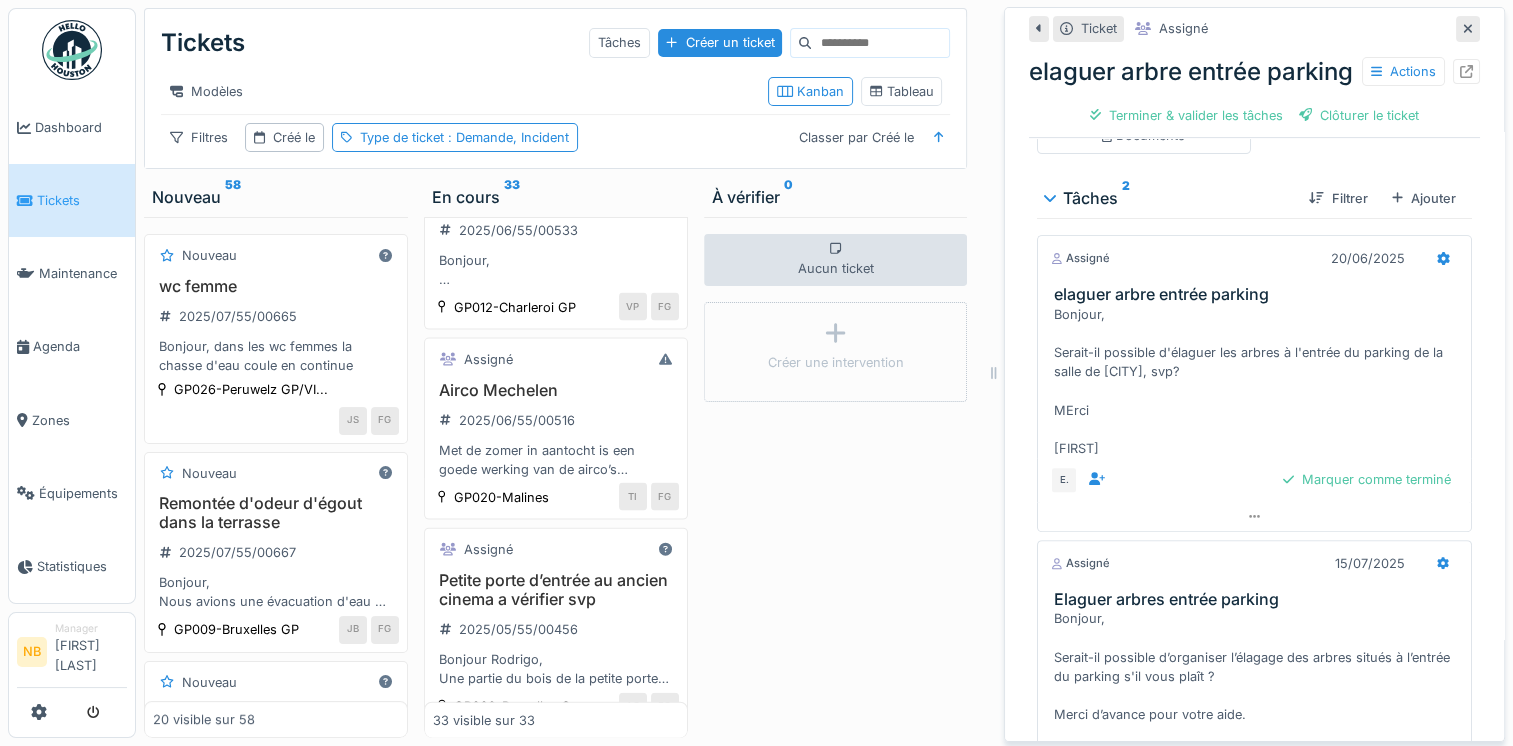 scroll, scrollTop: 700, scrollLeft: 0, axis: vertical 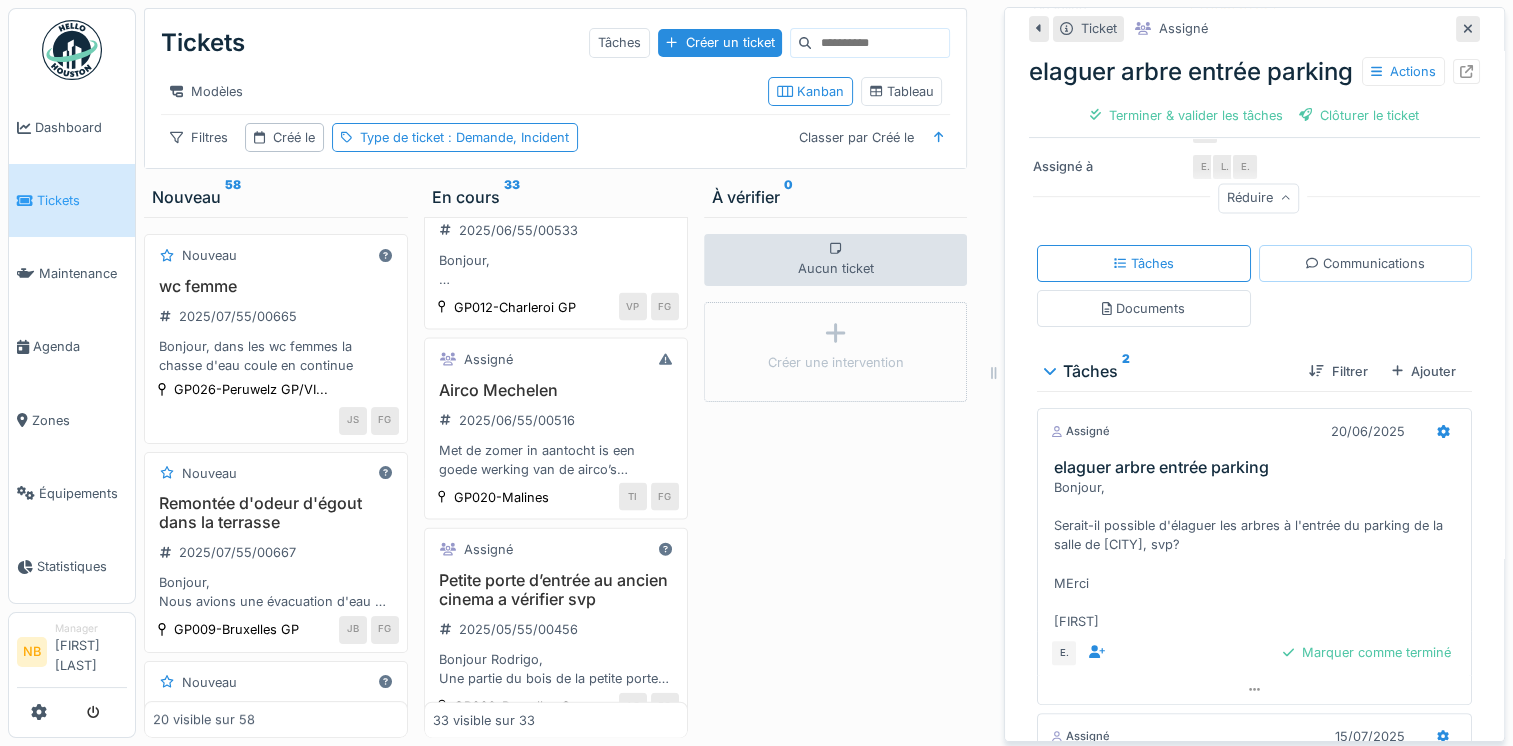 click on "Communications" at bounding box center [1365, 263] 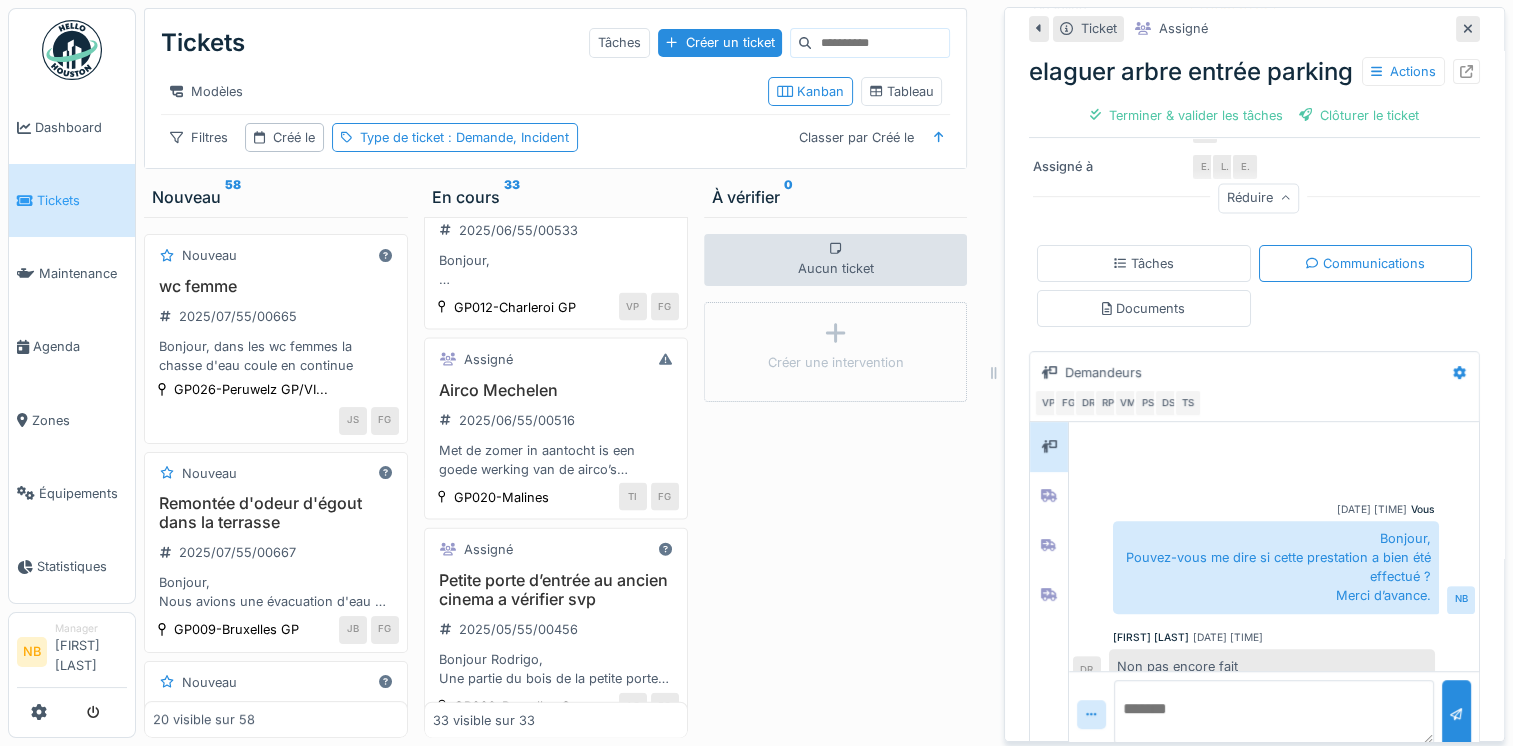scroll, scrollTop: 522, scrollLeft: 0, axis: vertical 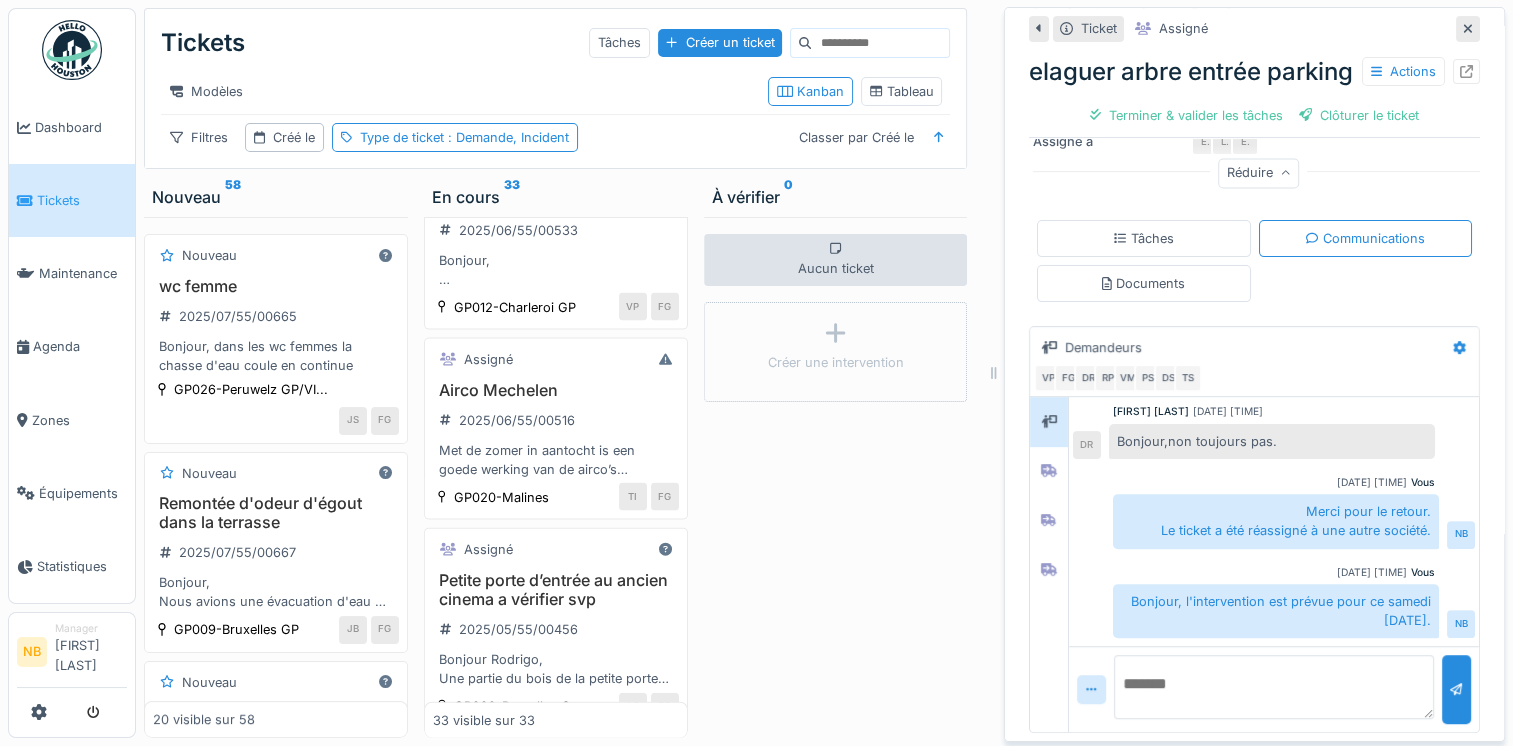 click at bounding box center [1274, 687] 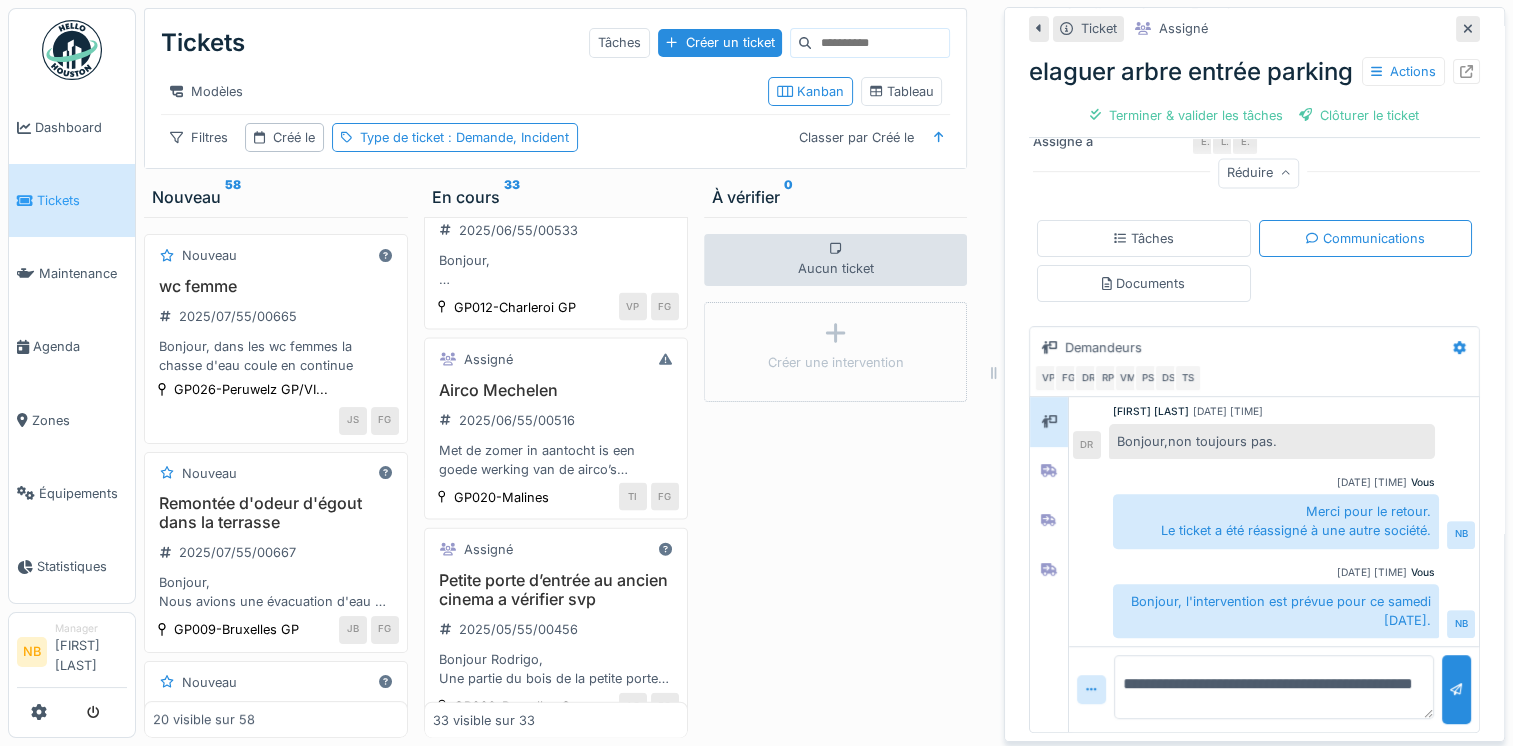 type on "**********" 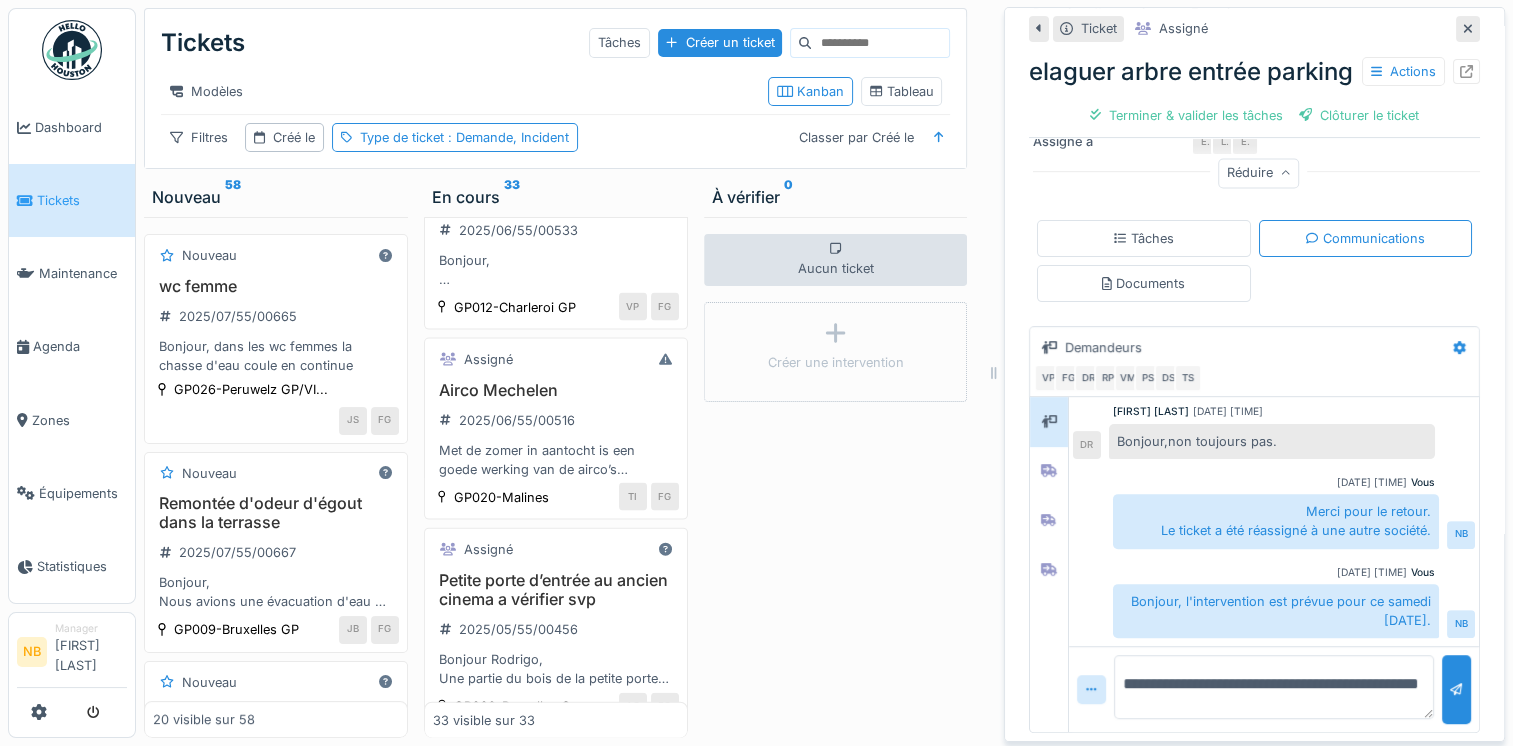 type 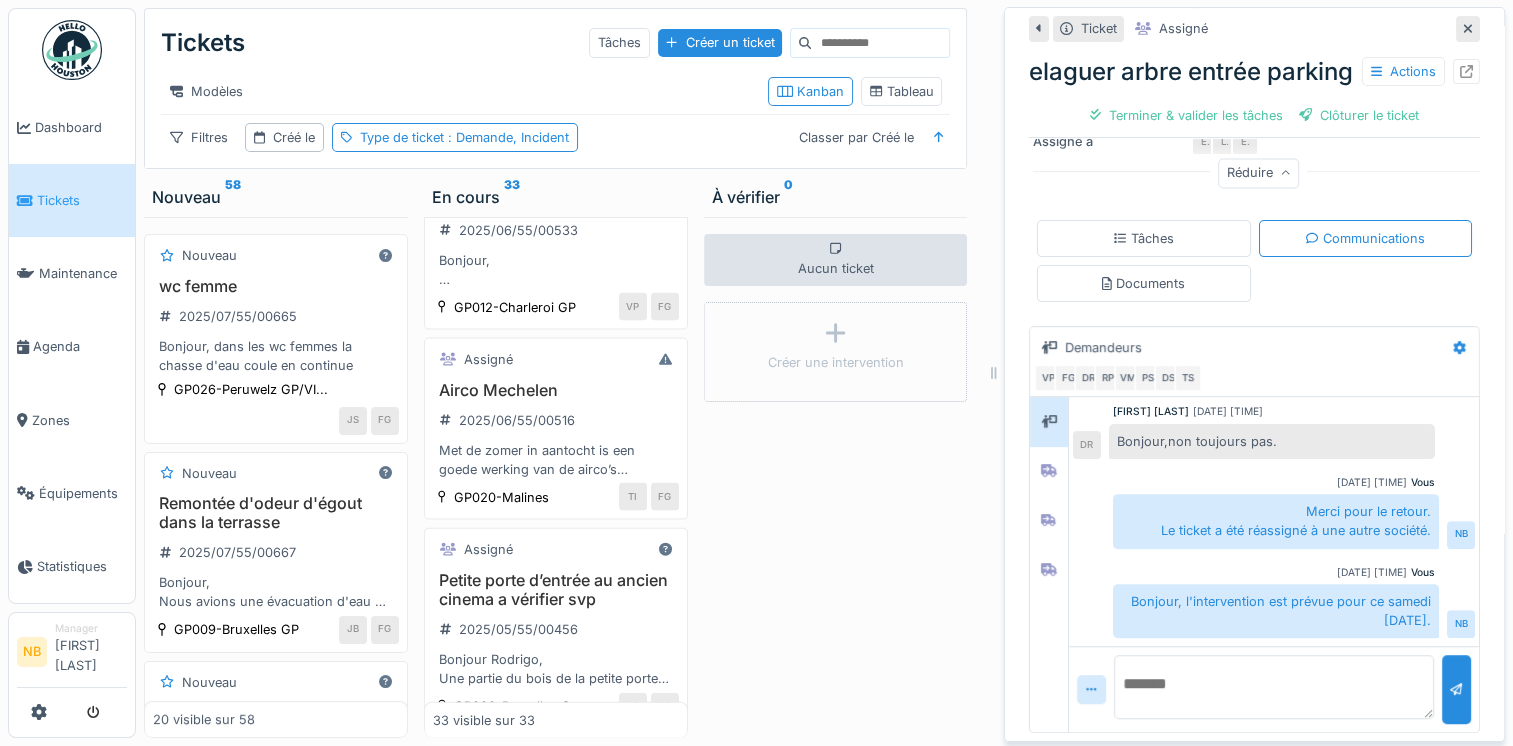 scroll, scrollTop: 0, scrollLeft: 0, axis: both 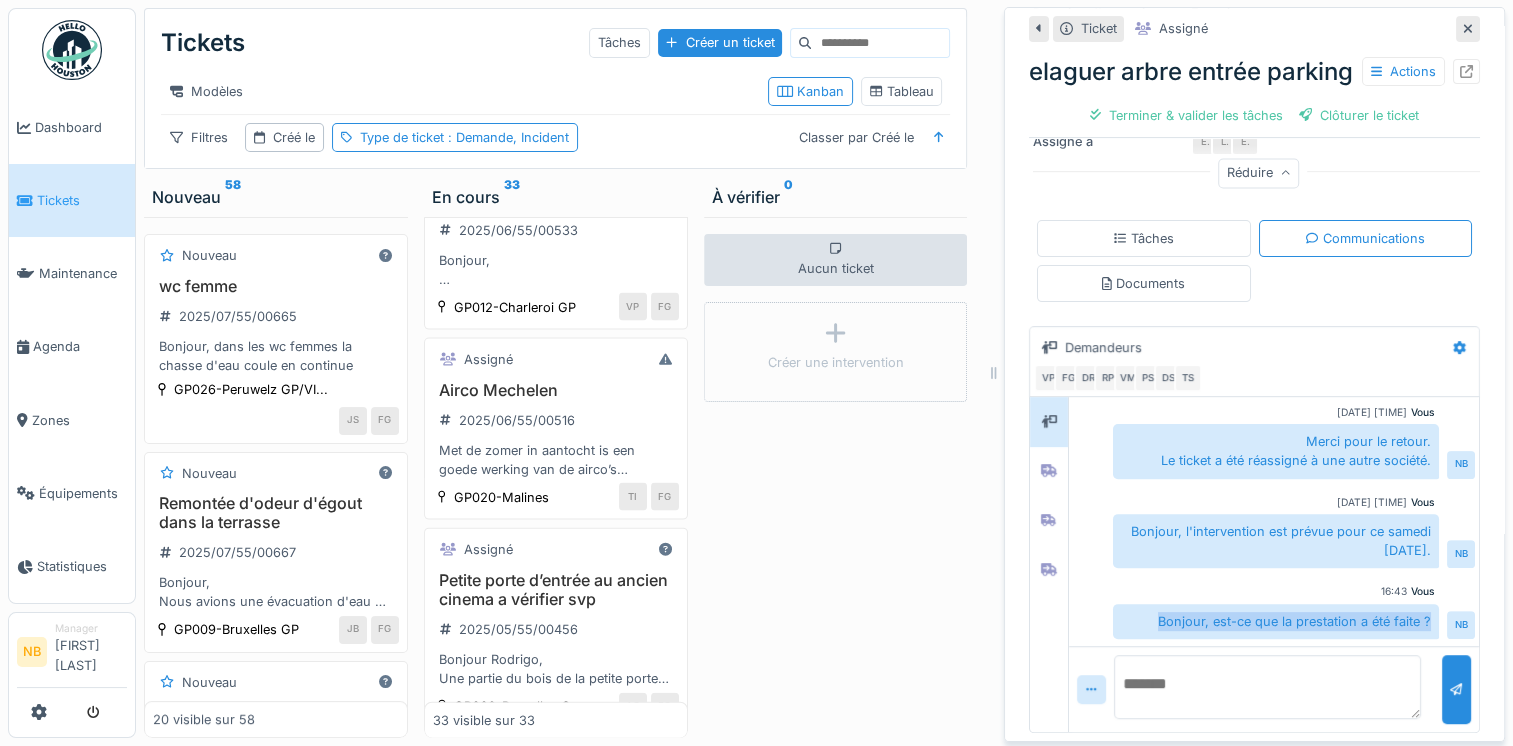 drag, startPoint x: 1128, startPoint y: 604, endPoint x: 1406, endPoint y: 600, distance: 278.02878 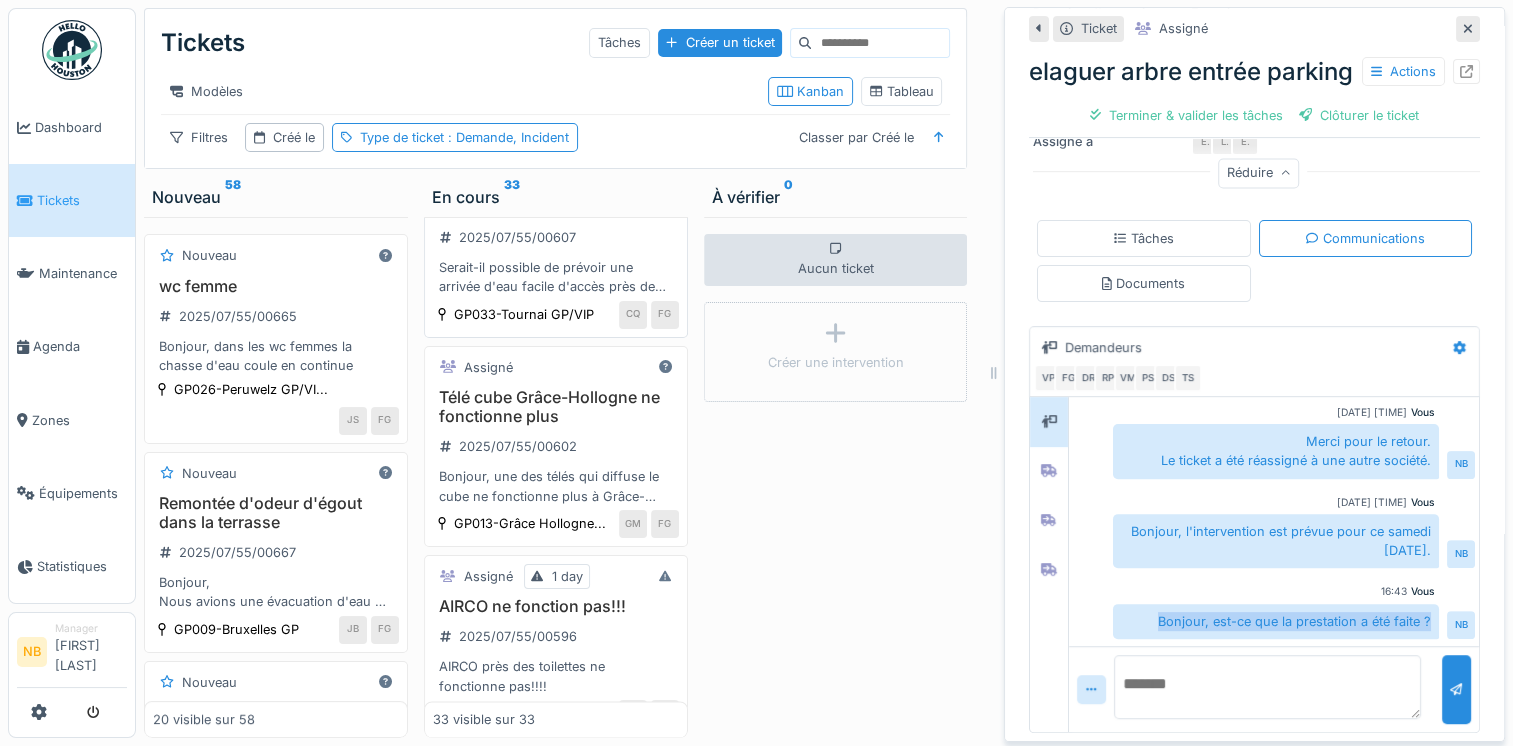 scroll, scrollTop: 3018, scrollLeft: 0, axis: vertical 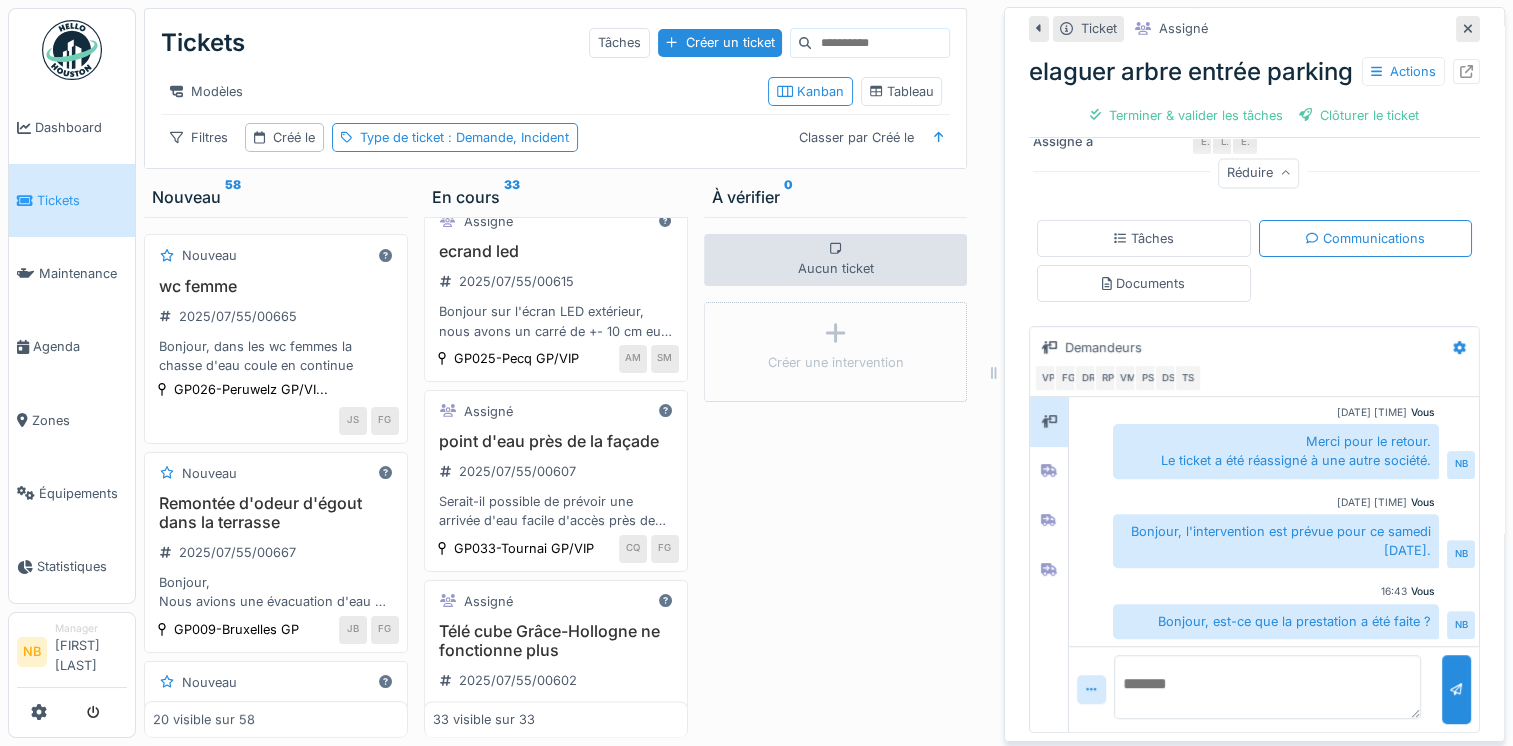 click at bounding box center (1267, 687) 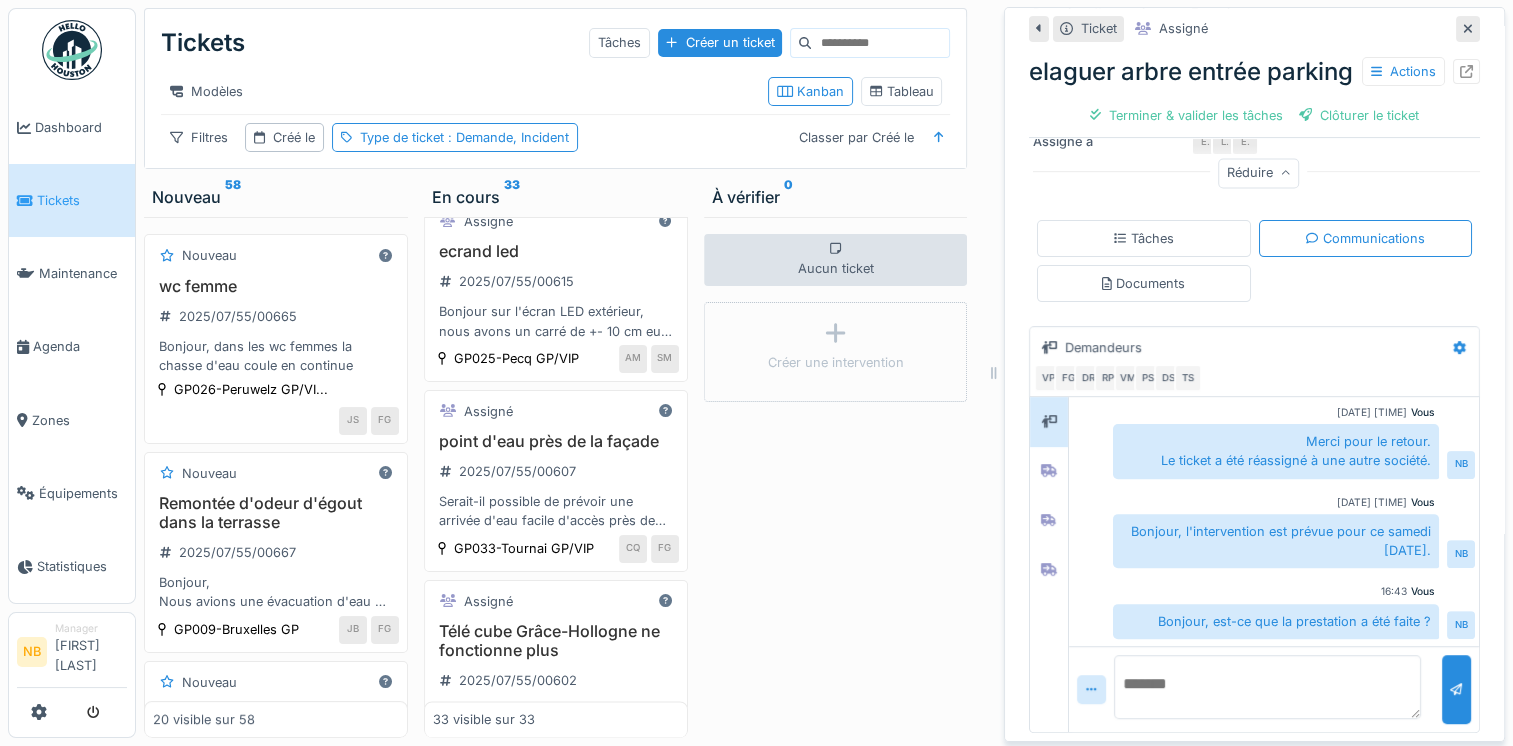 click on "Aucun ticket Créer une intervention" at bounding box center (836, 477) 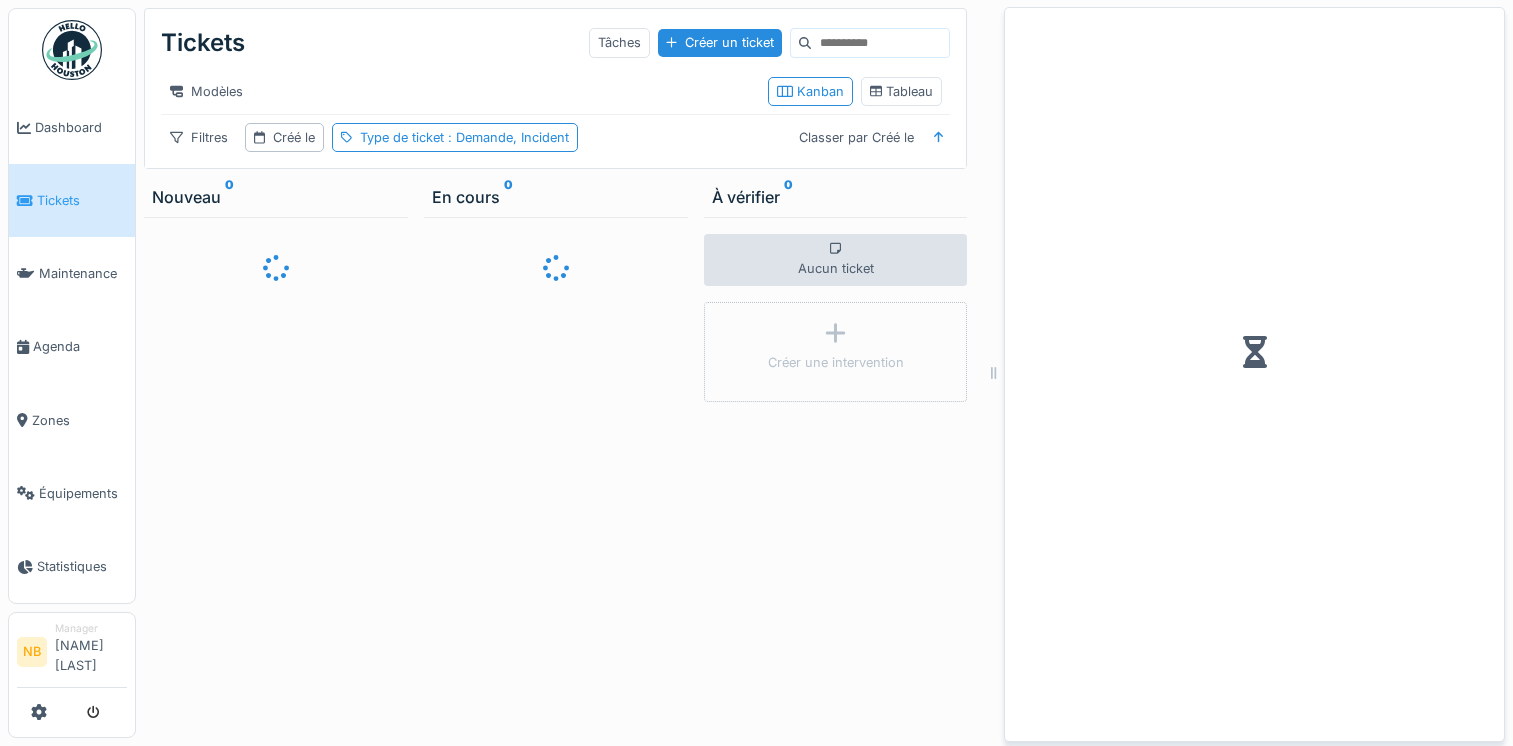 scroll, scrollTop: 15, scrollLeft: 0, axis: vertical 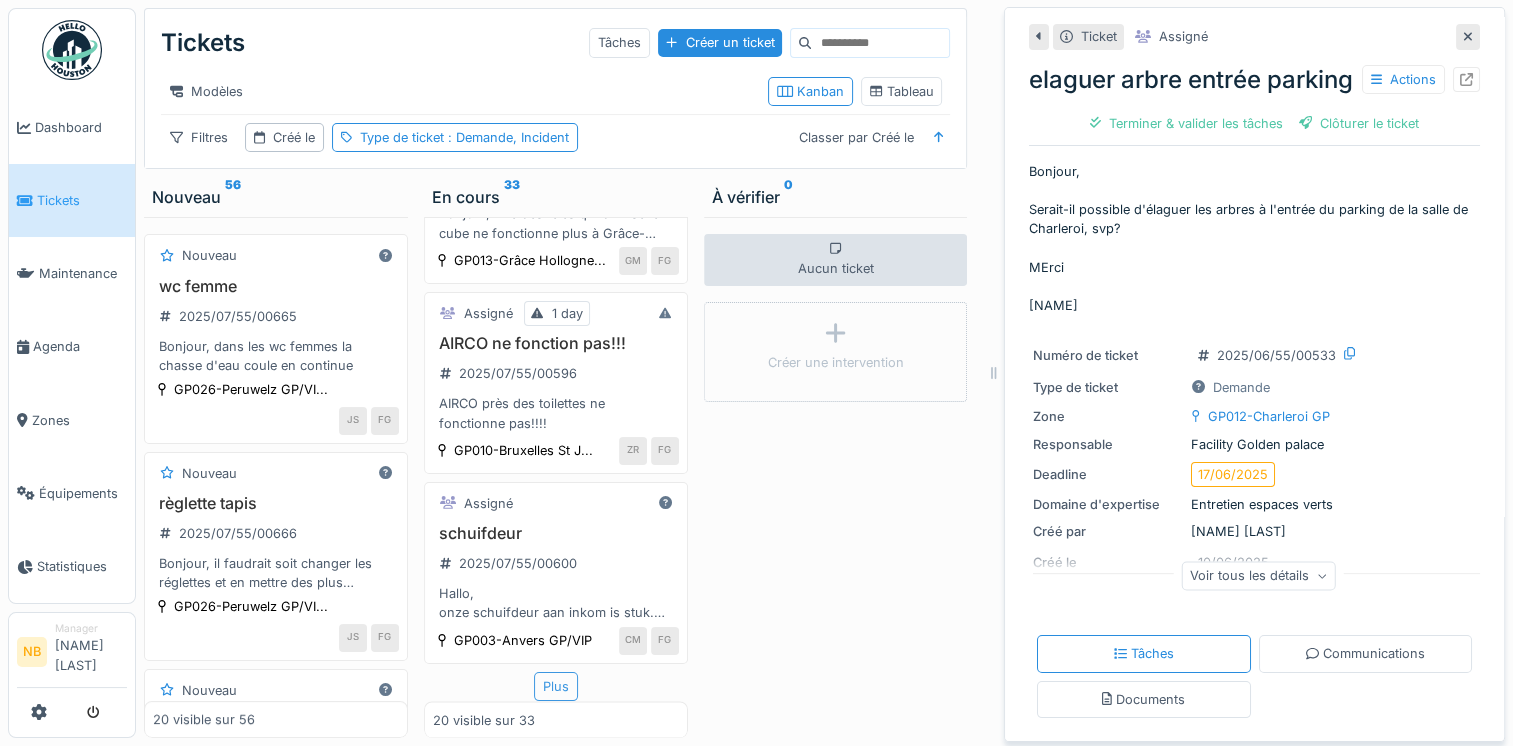 click on "Plus" at bounding box center [556, 686] 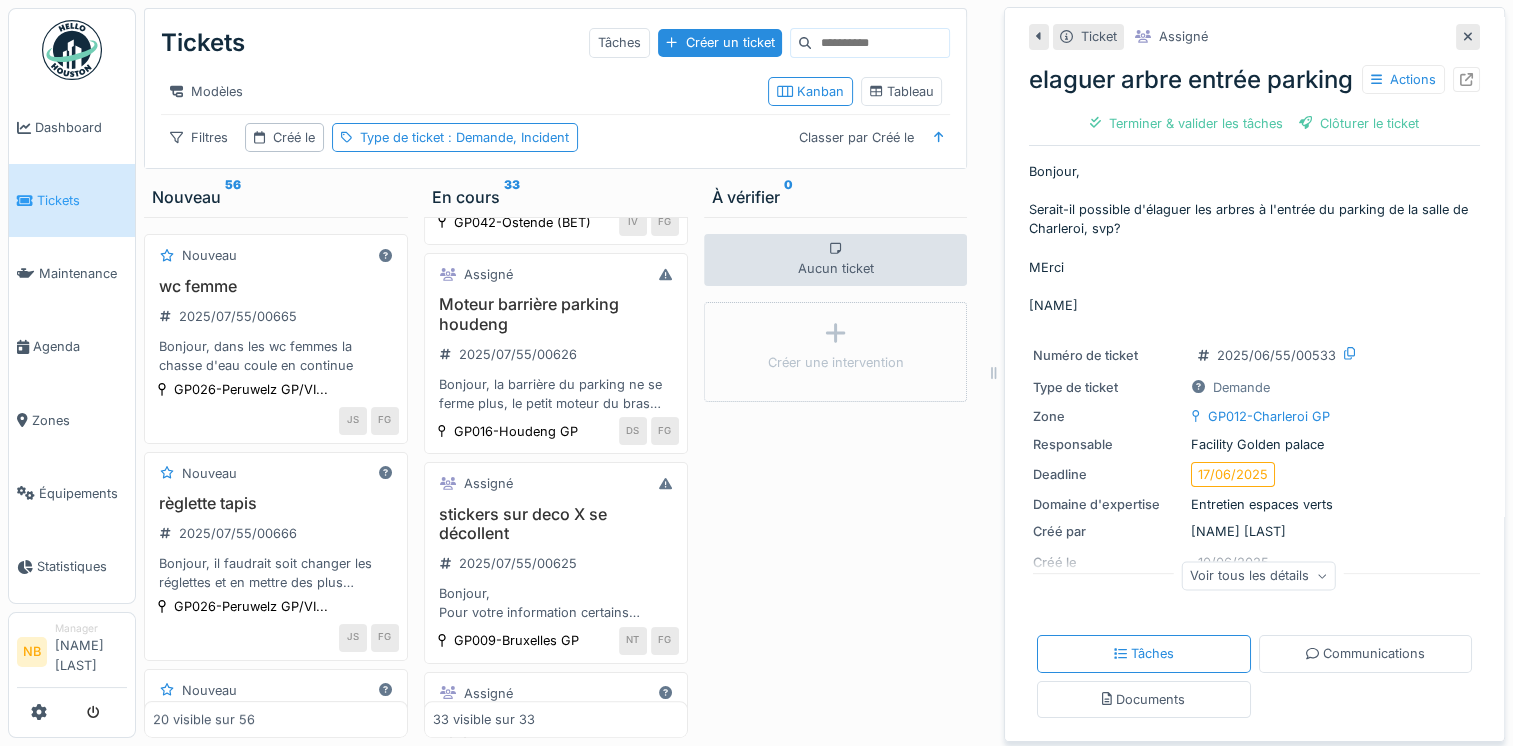 scroll, scrollTop: 2084, scrollLeft: 0, axis: vertical 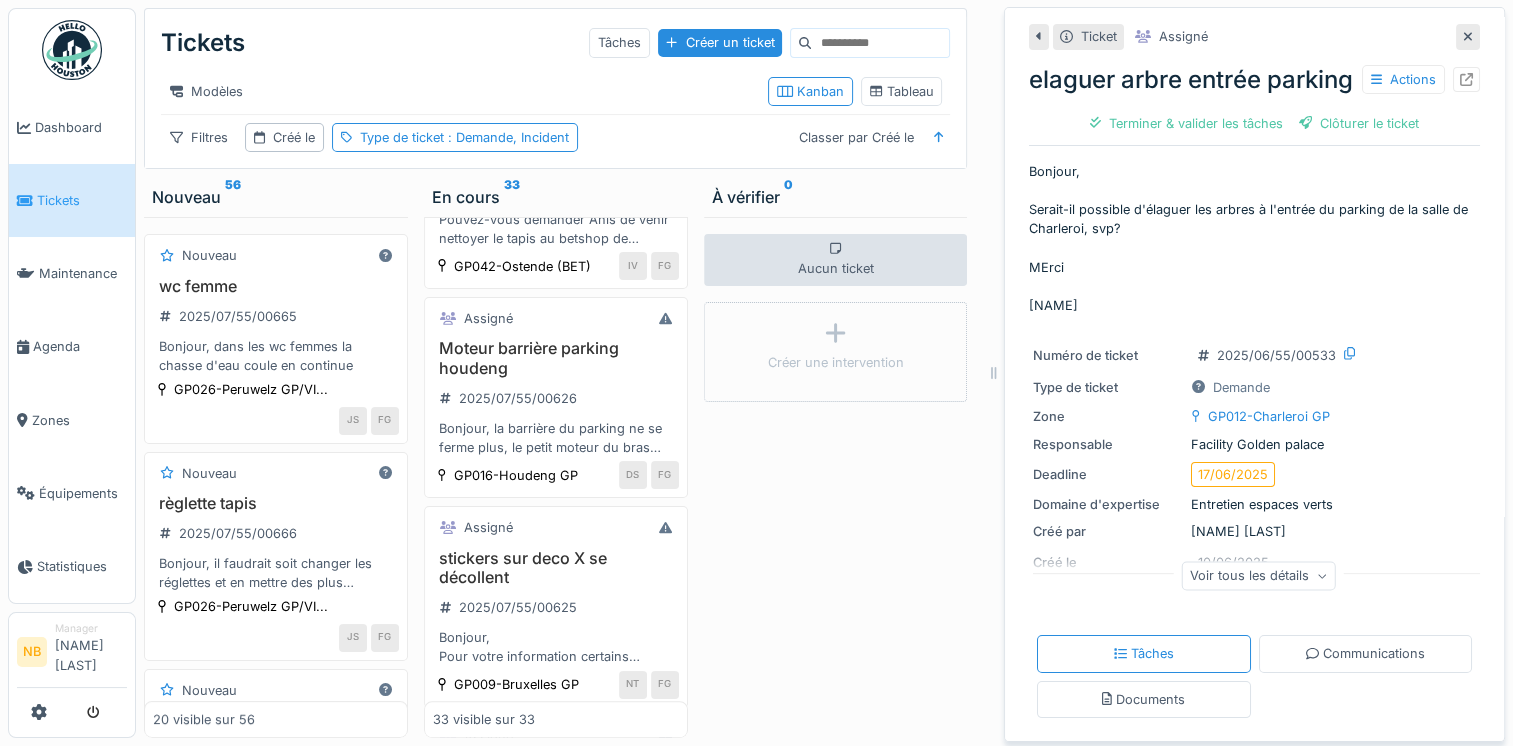 click on "Voir tous les détails" at bounding box center [1258, 576] 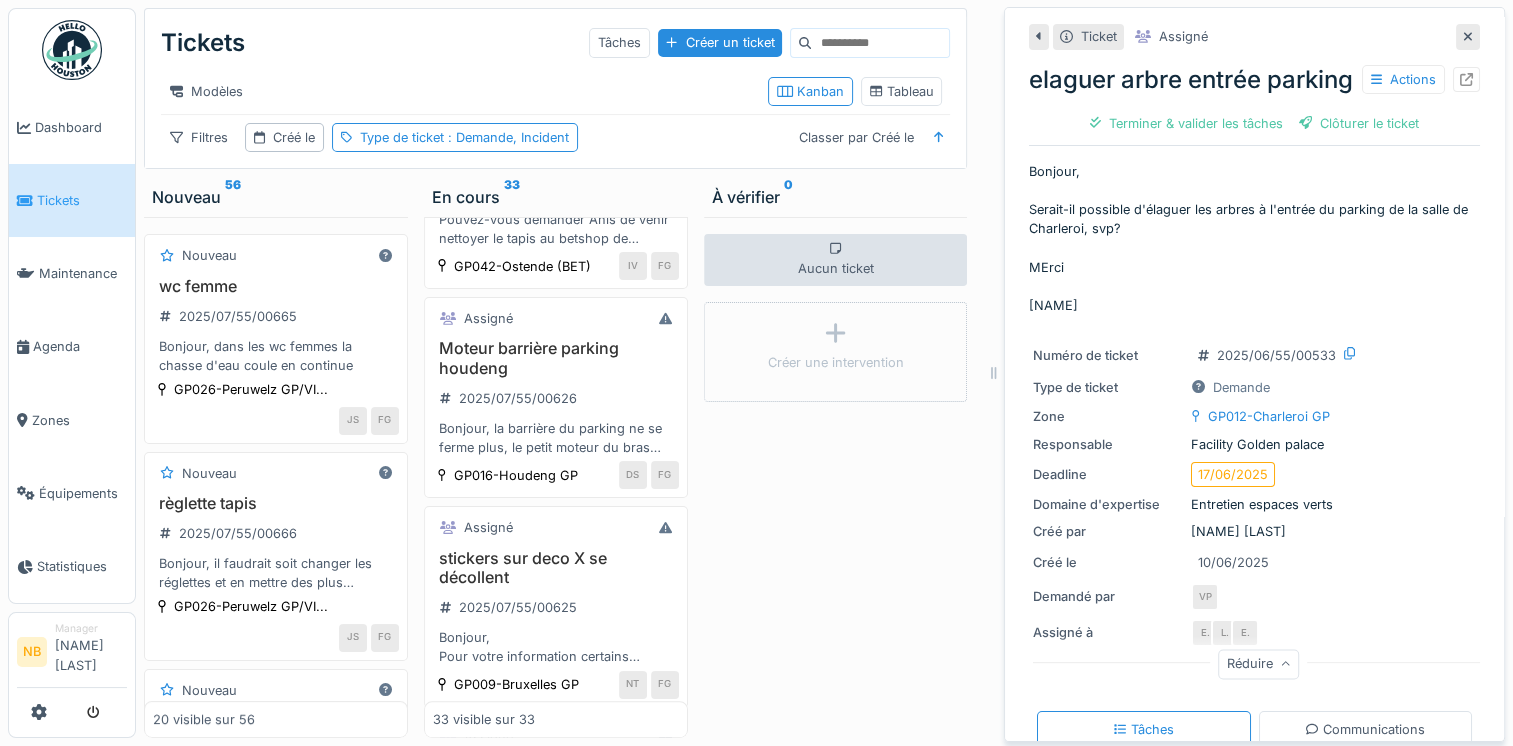 scroll, scrollTop: 233, scrollLeft: 0, axis: vertical 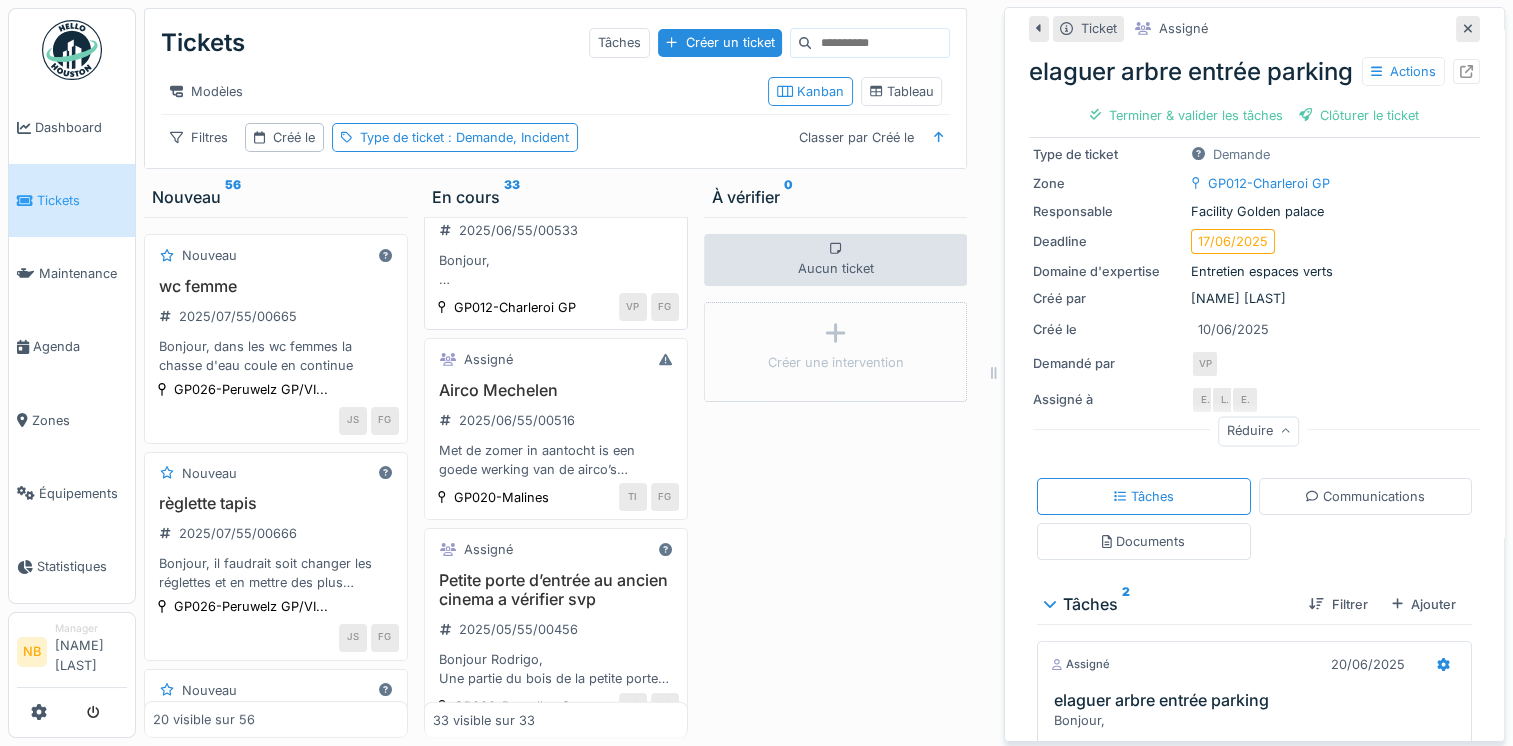 click on "elaguer arbre entrée parking 2025/06/55/00533 Bonjour,
Serait-il possible d'élaguer les arbres à l'entrée du parking de la salle de Charleroi, svp?
MErci
Vincent" at bounding box center (556, 240) 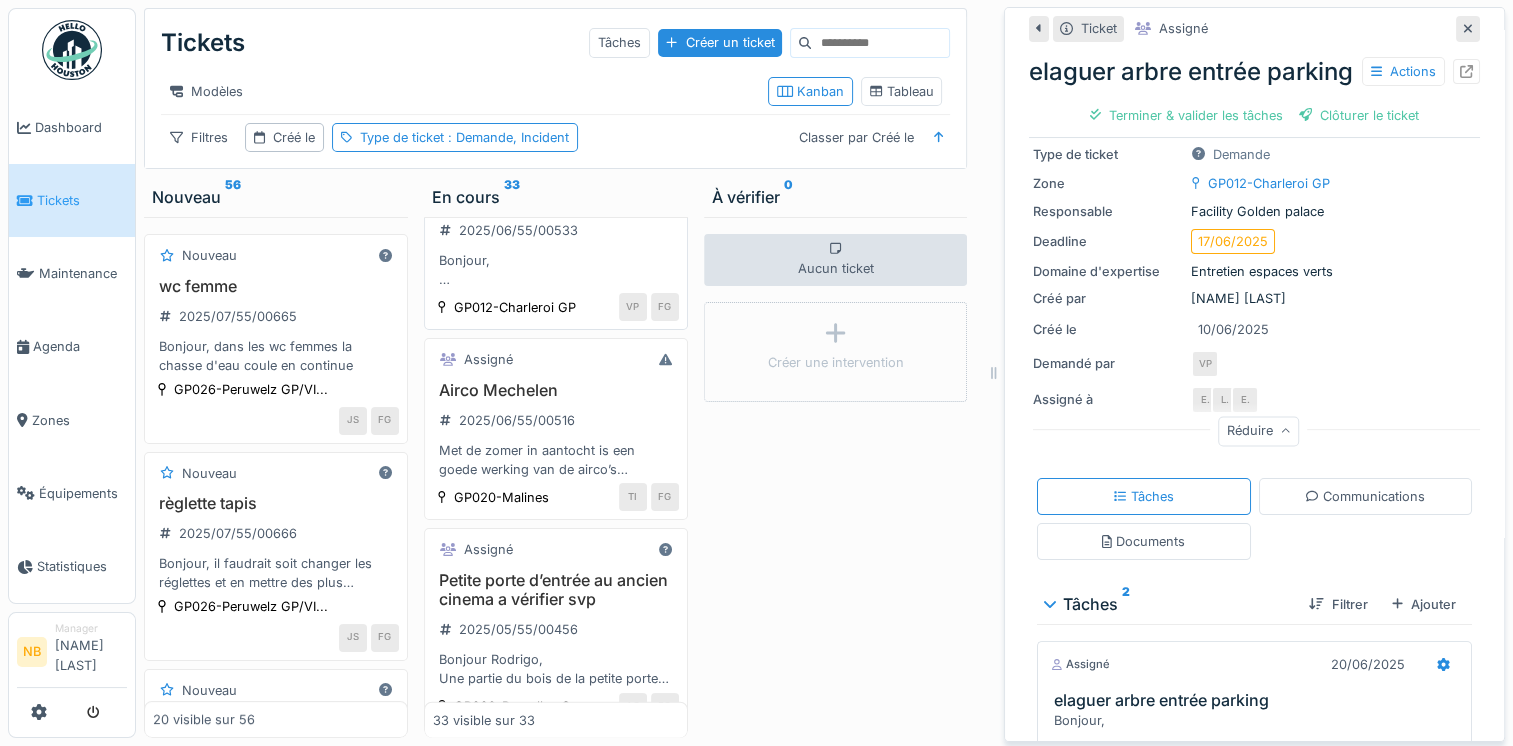click on "Assigné" at bounding box center (556, 170) 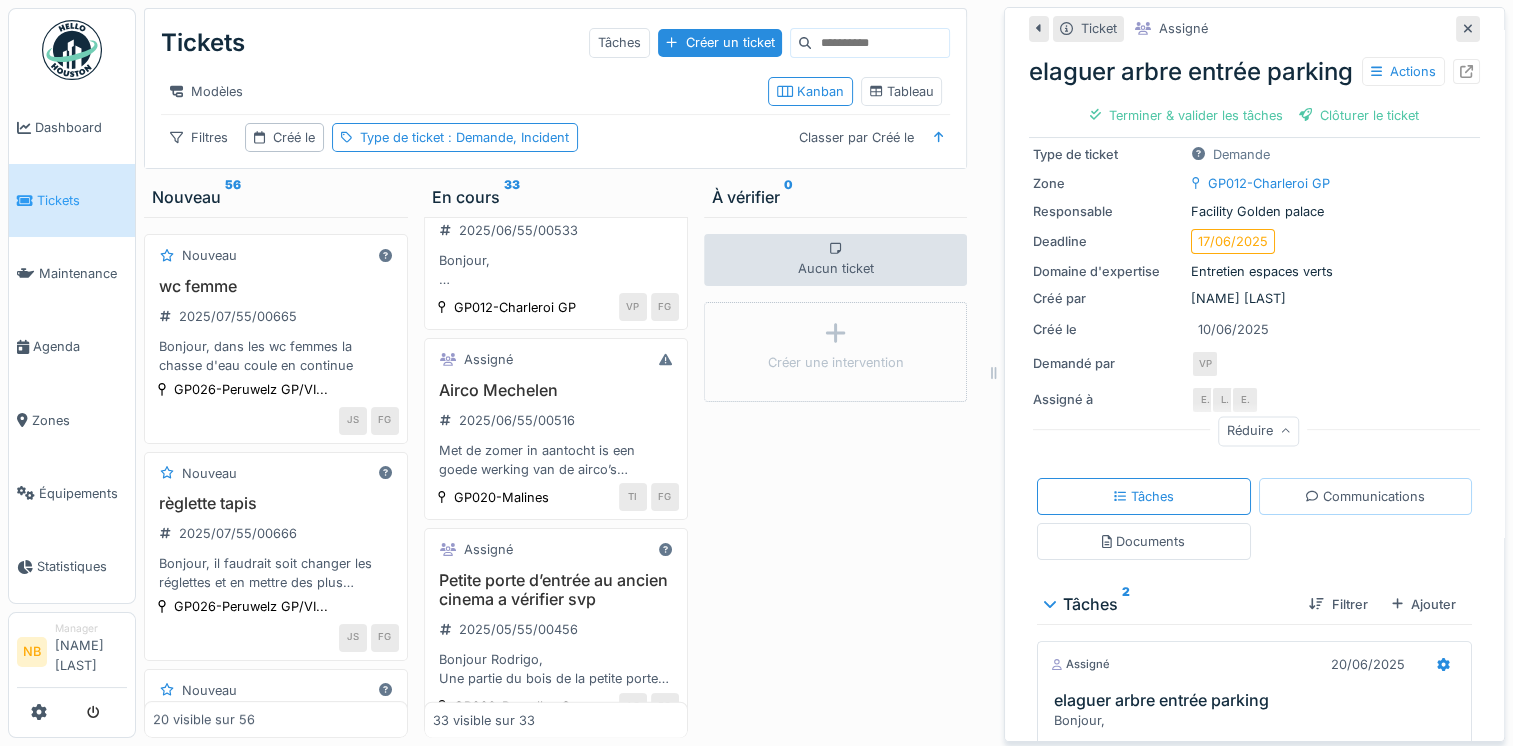 click on "Communications" at bounding box center [1366, 496] 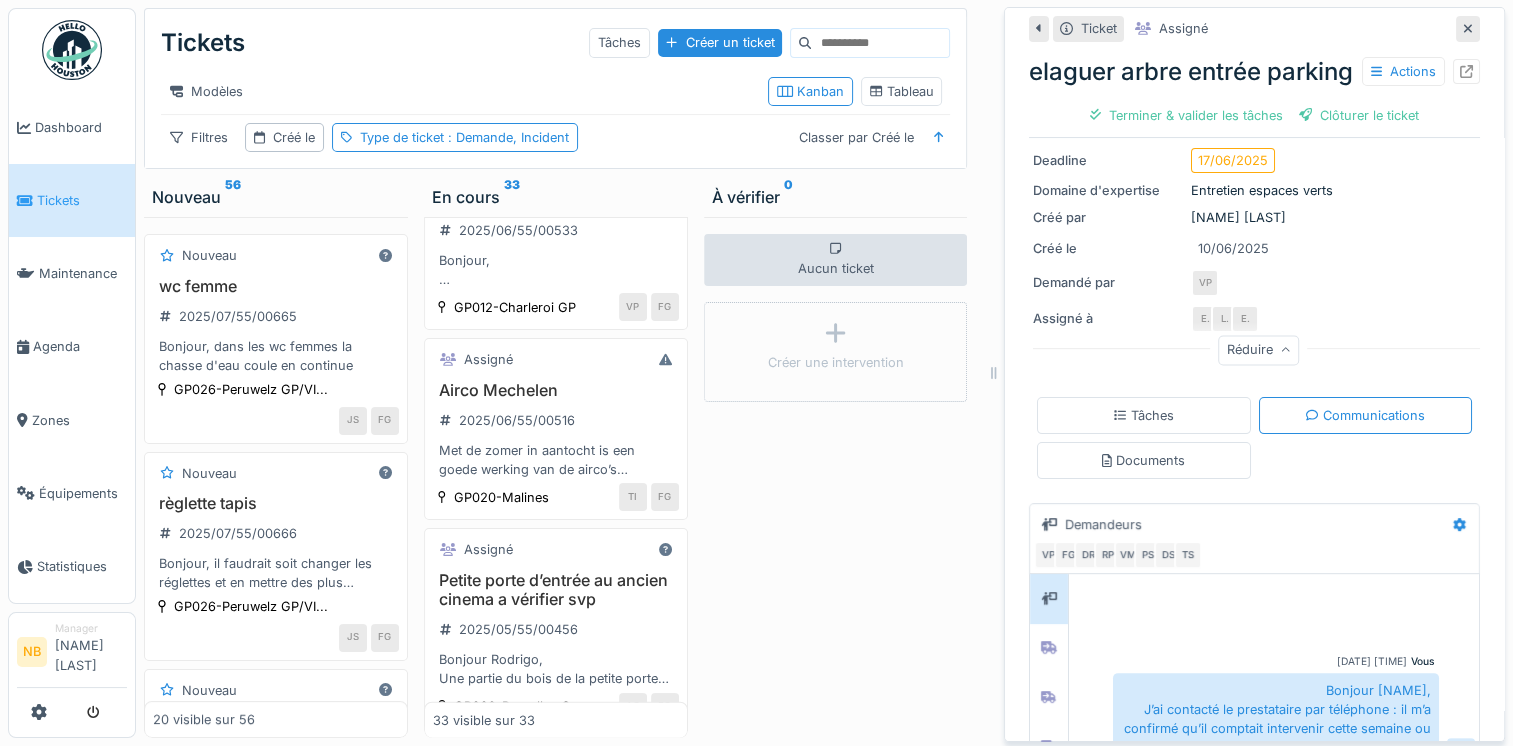 scroll, scrollTop: 522, scrollLeft: 0, axis: vertical 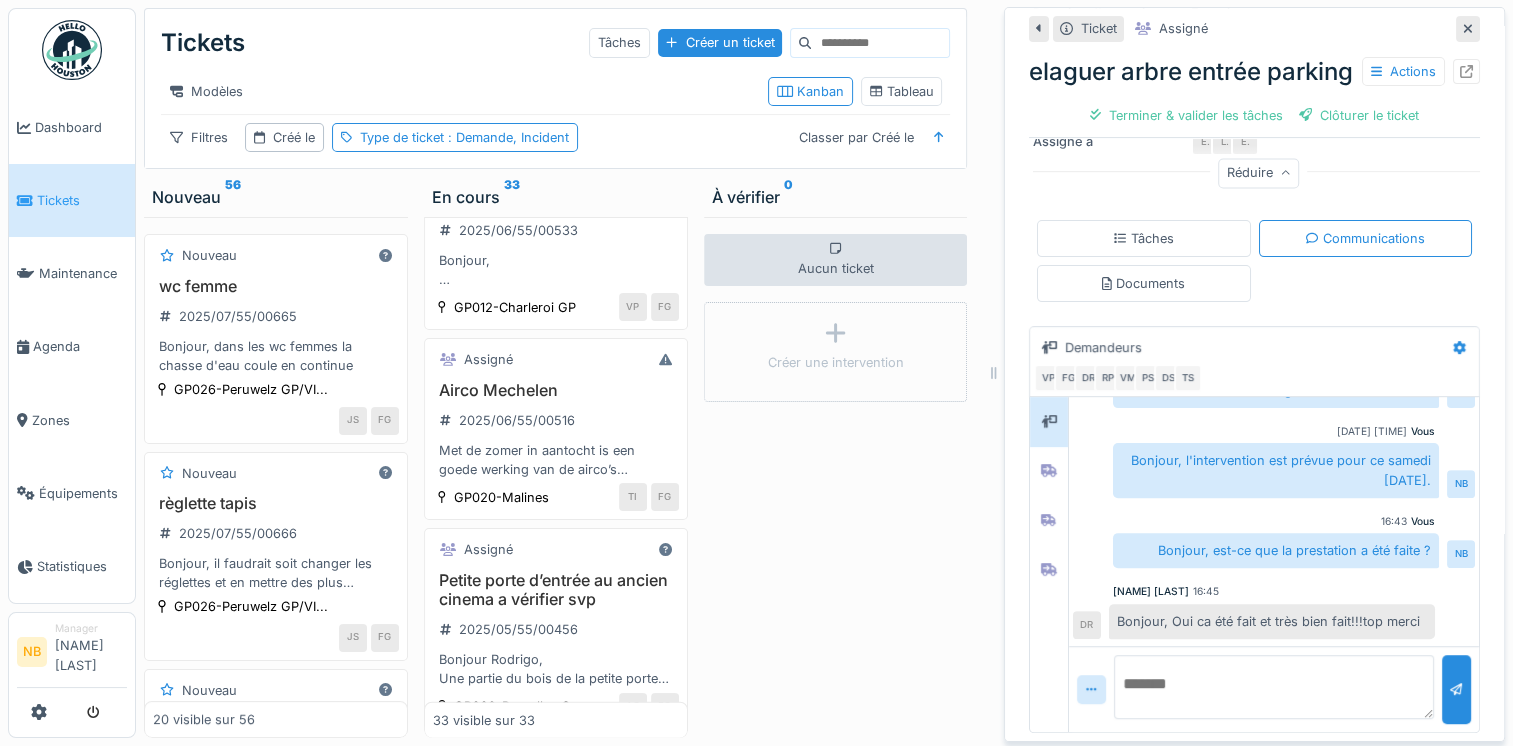 click at bounding box center (1274, 687) 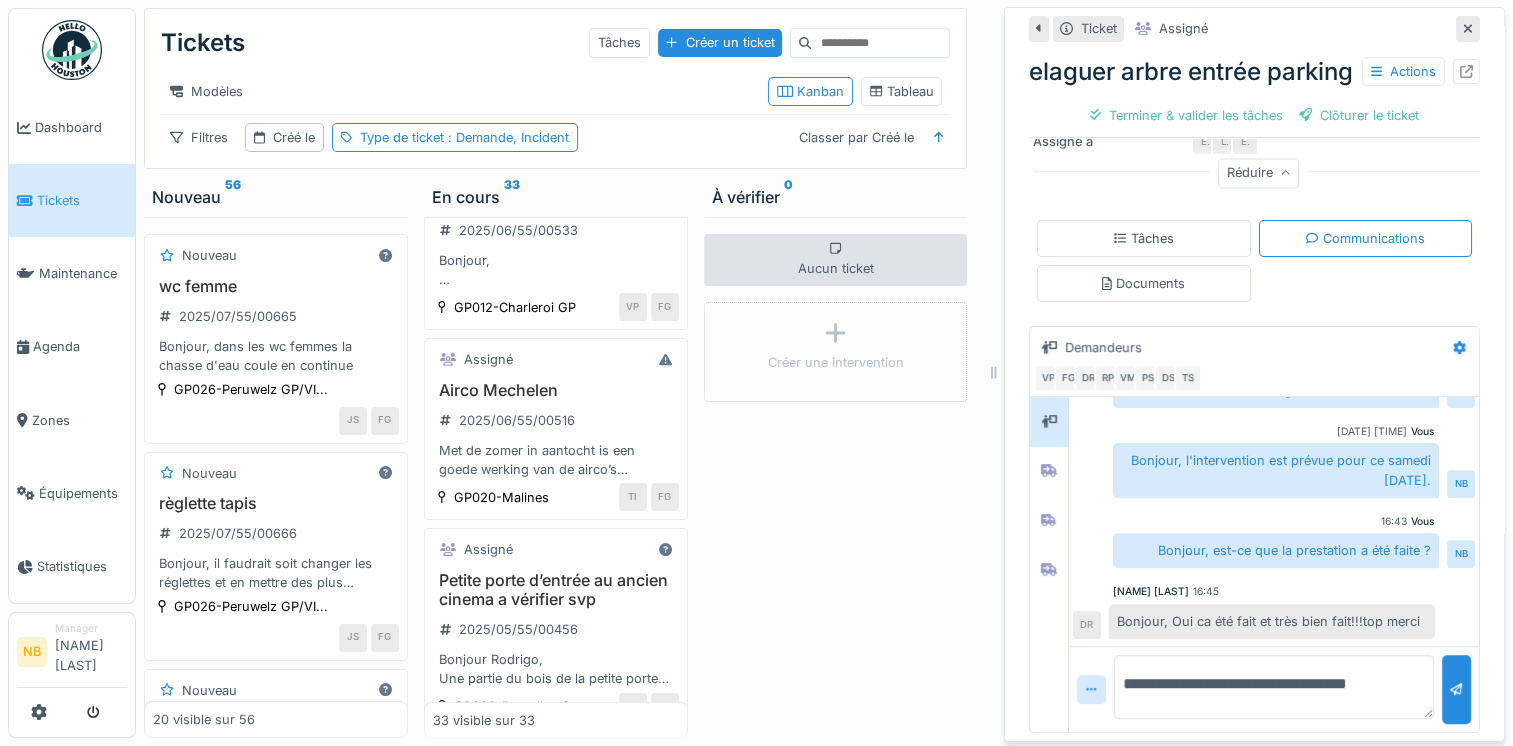 drag, startPoint x: 1204, startPoint y: 670, endPoint x: 1214, endPoint y: 702, distance: 33.526108 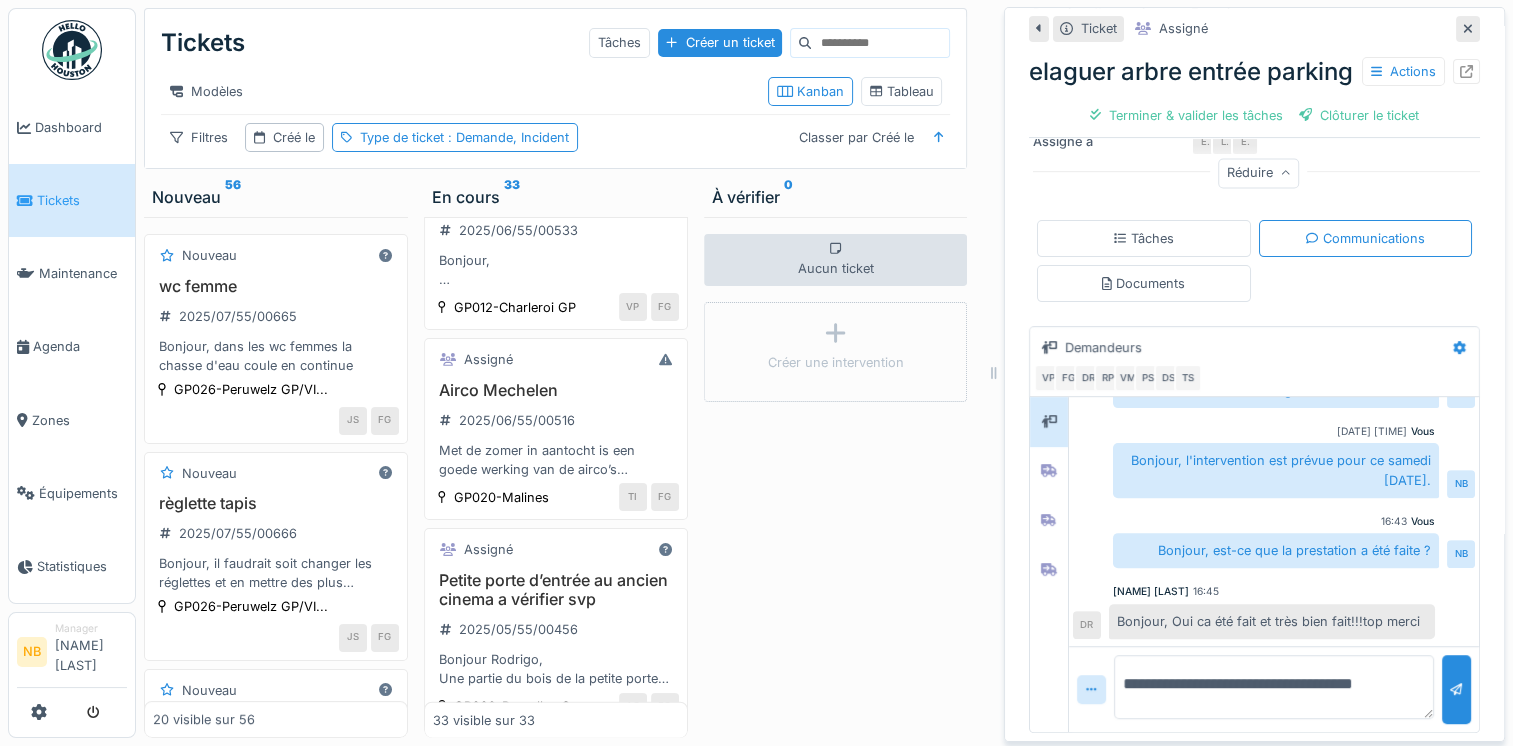 click on "**********" at bounding box center [1274, 687] 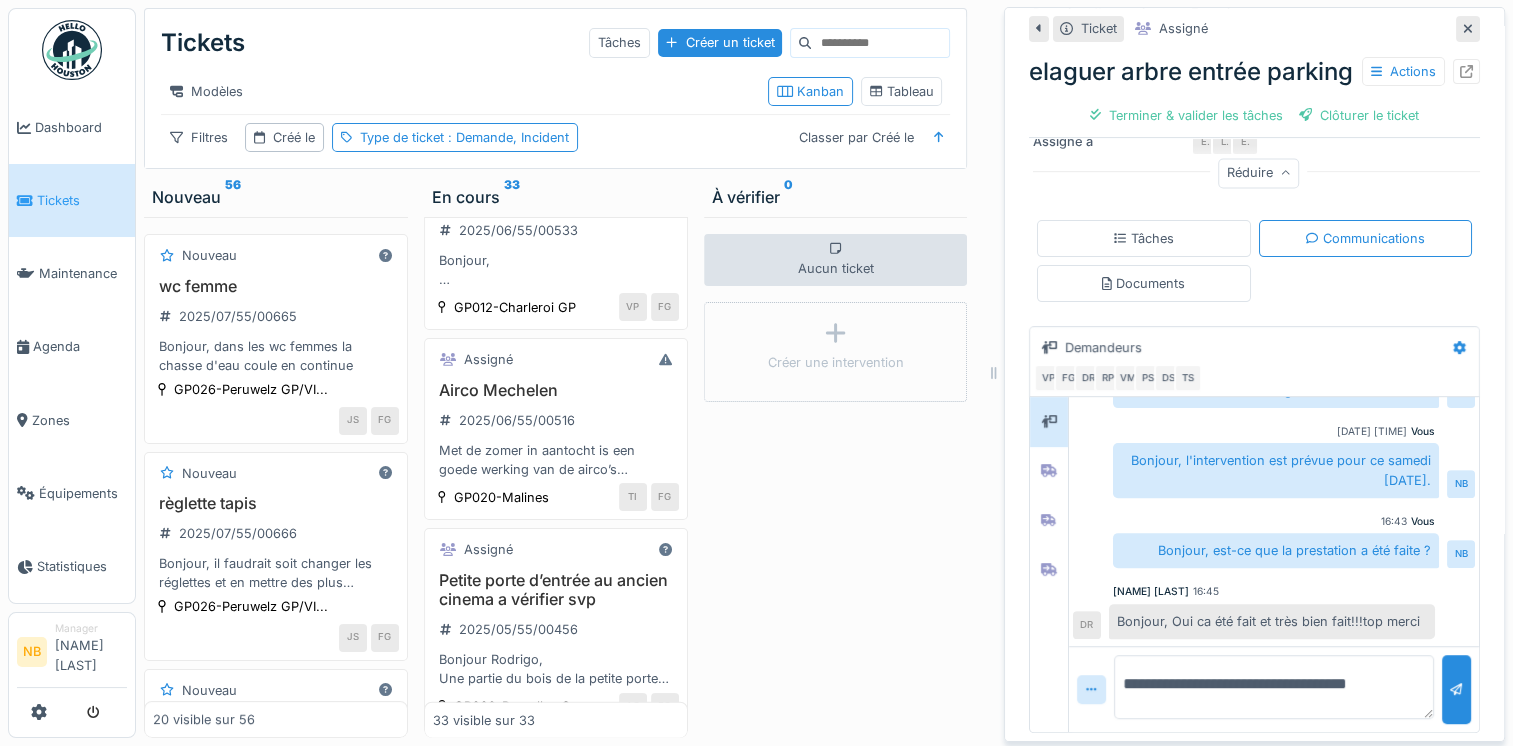 click on "**********" at bounding box center [1274, 687] 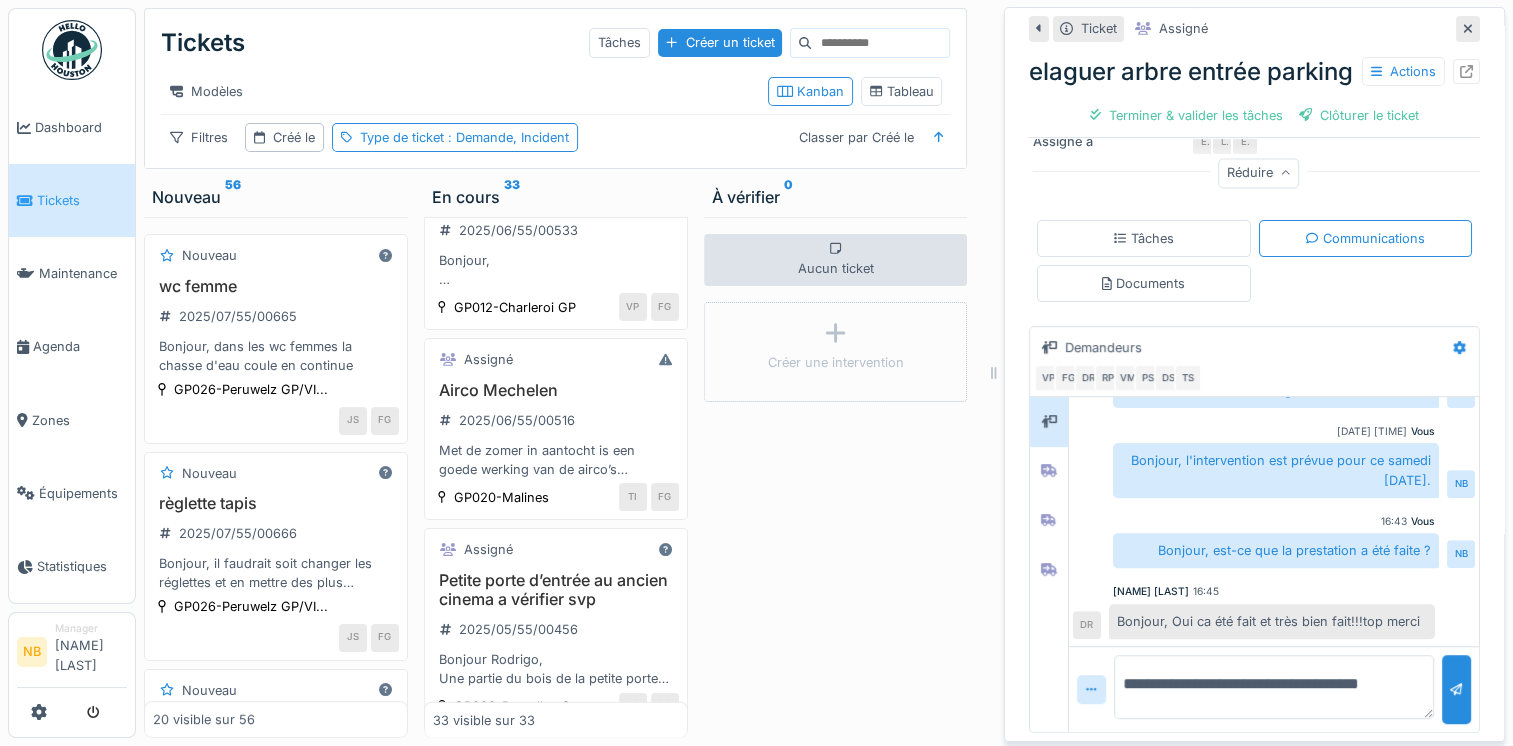 type on "**********" 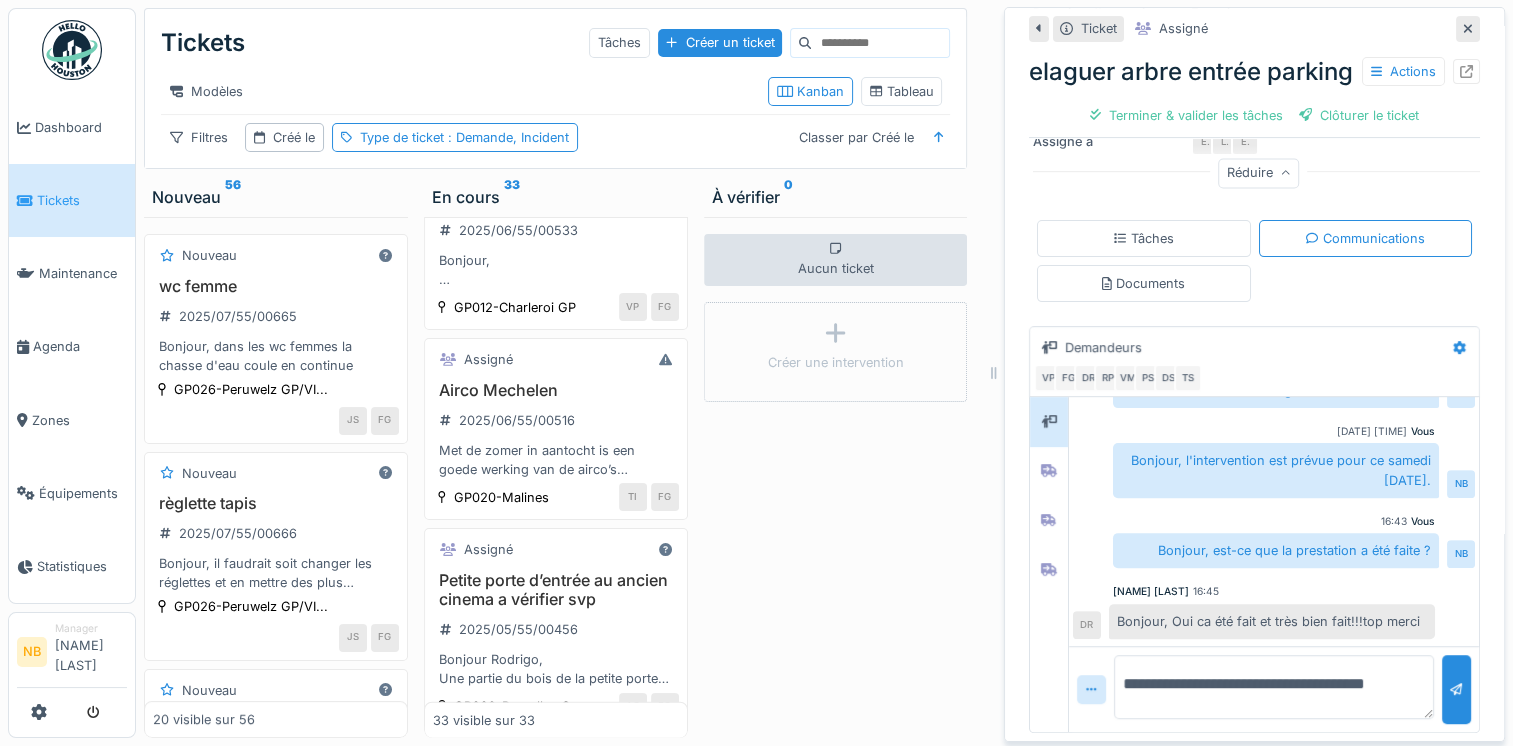 type 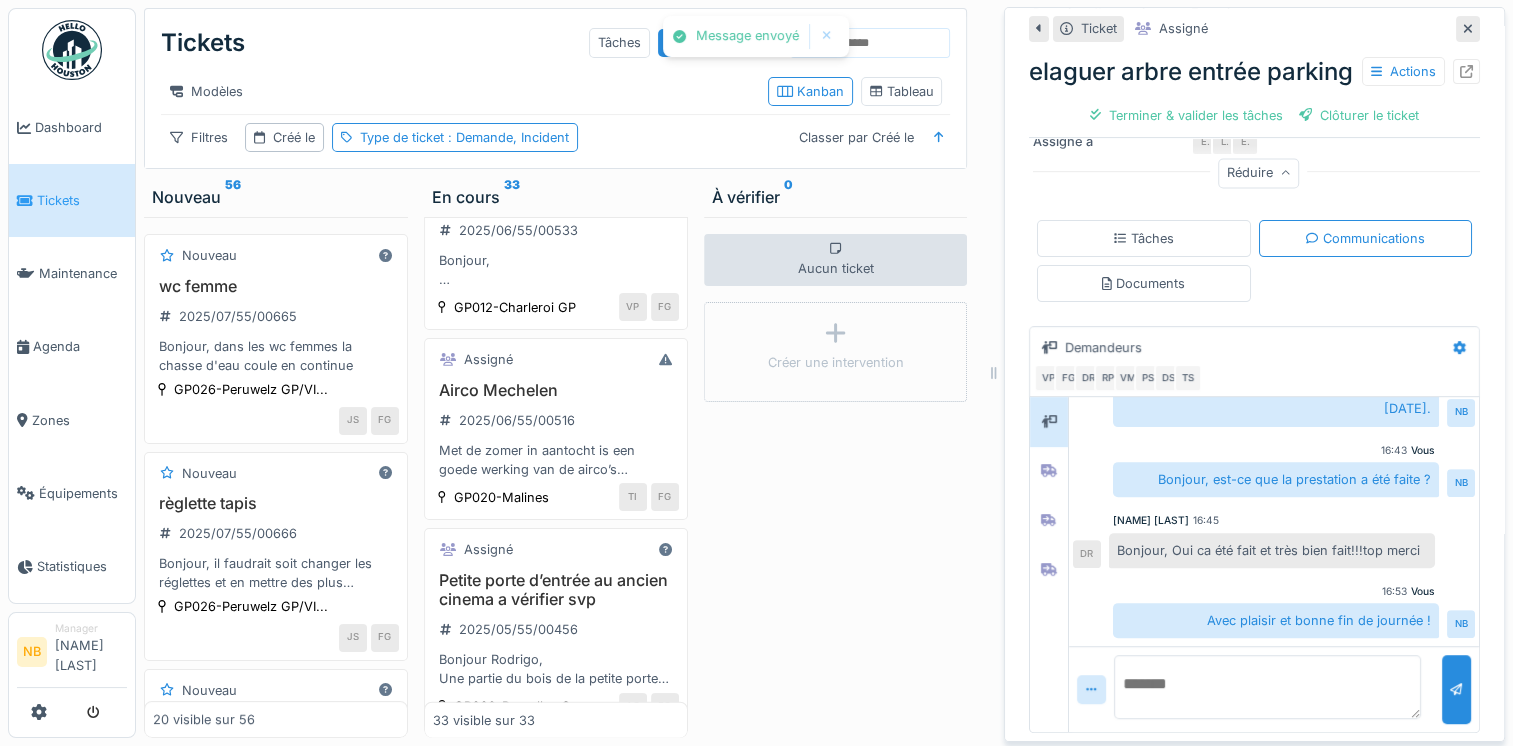 scroll, scrollTop: 1564, scrollLeft: 0, axis: vertical 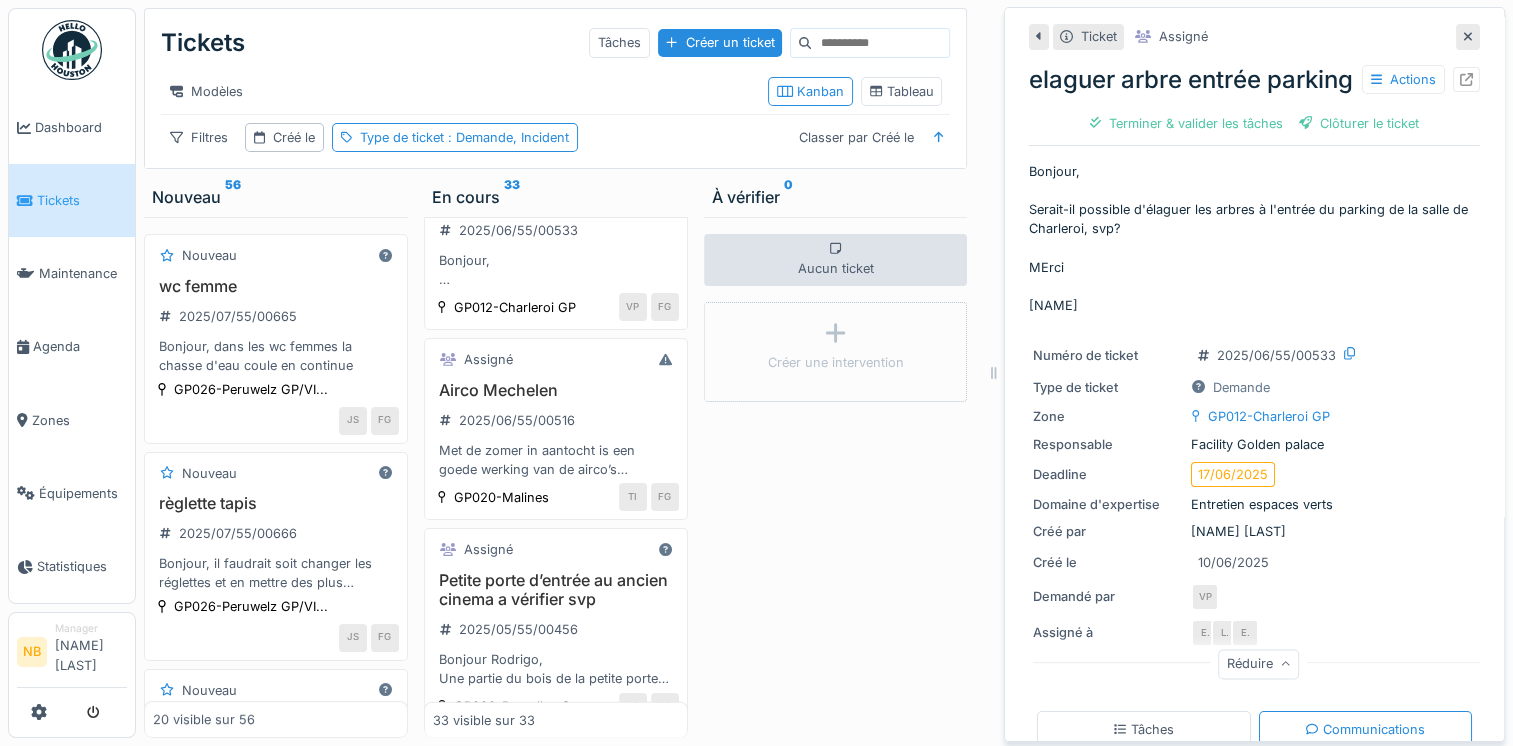 drag, startPoint x: 1316, startPoint y: 142, endPoint x: 1313, endPoint y: 177, distance: 35.128338 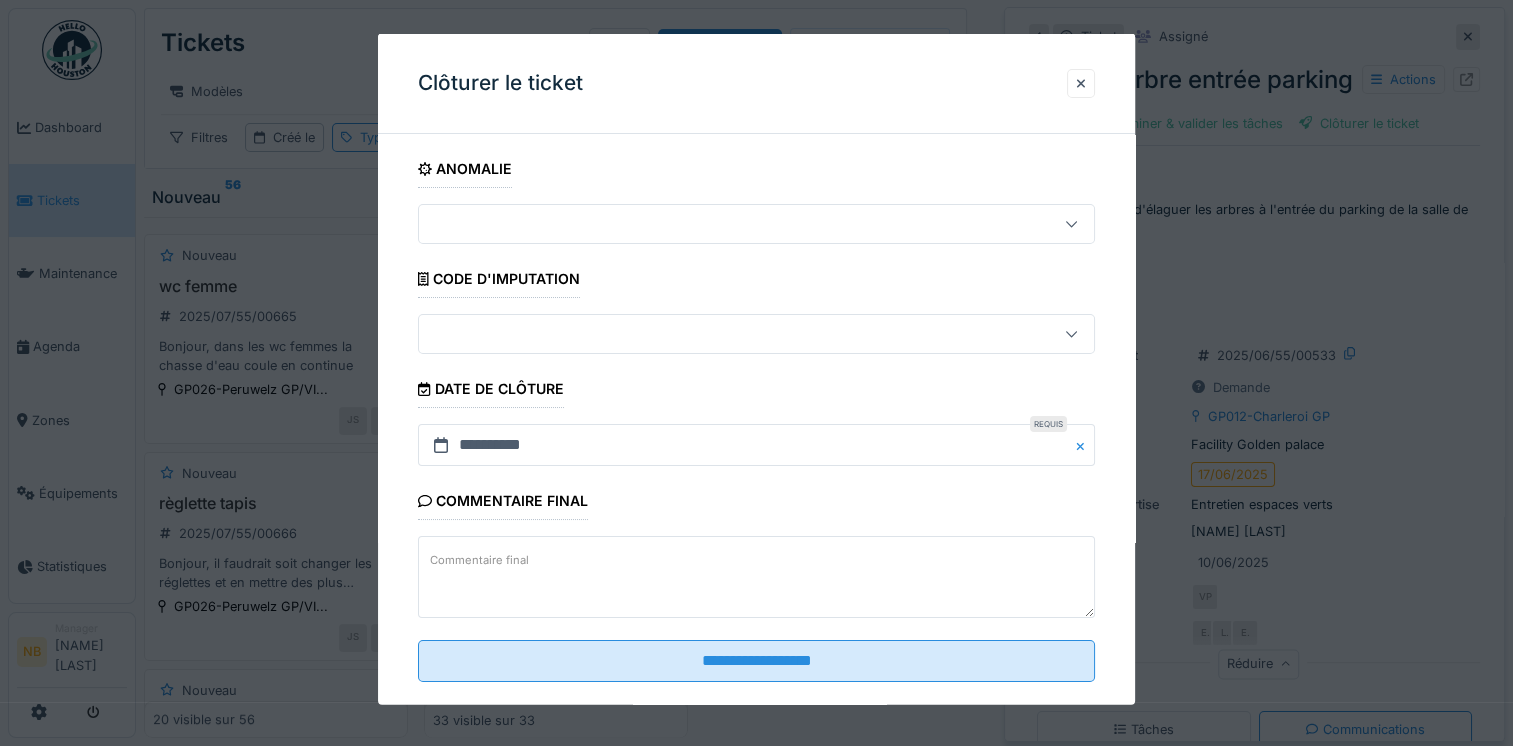 click on "Commentaire final" at bounding box center [756, 577] 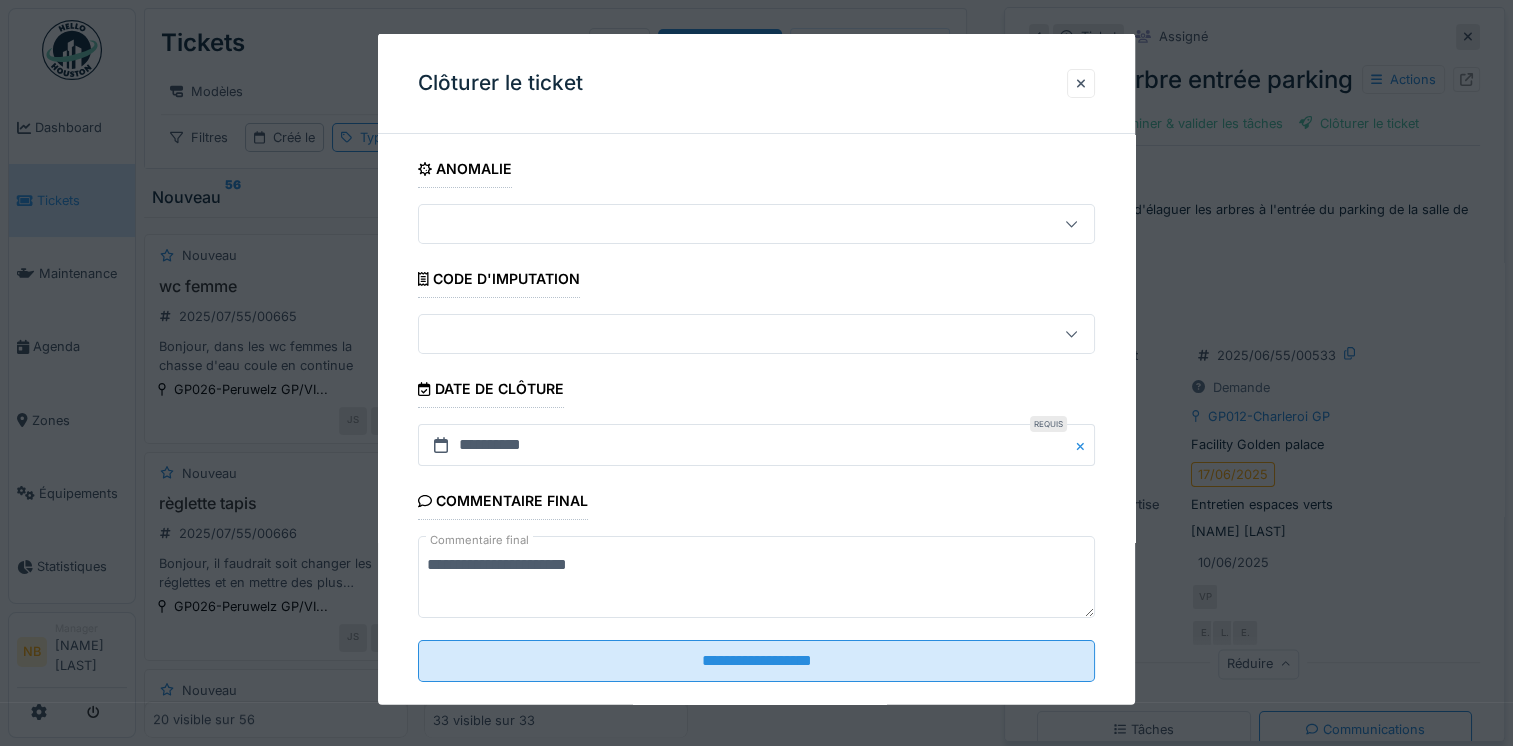 scroll, scrollTop: 0, scrollLeft: 0, axis: both 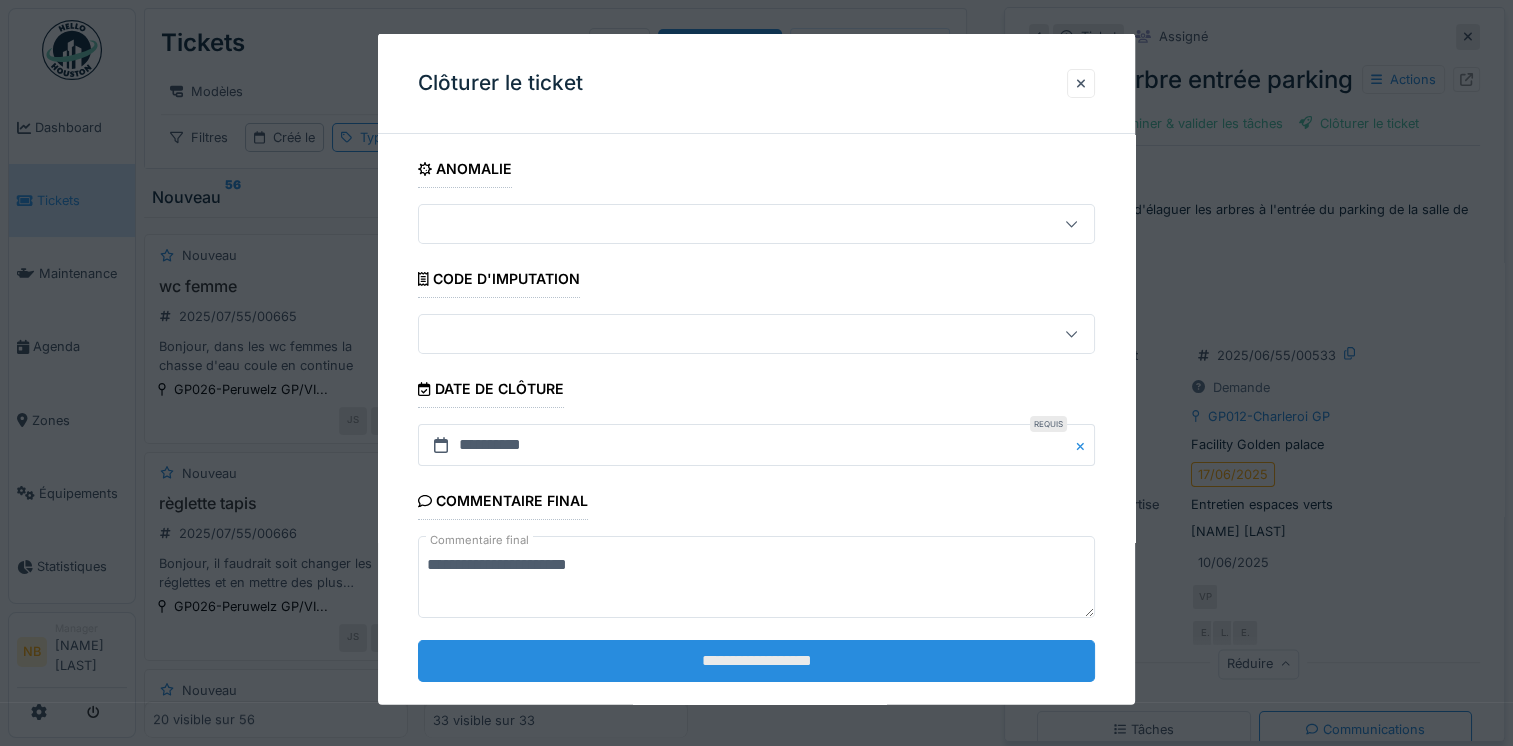 type on "**********" 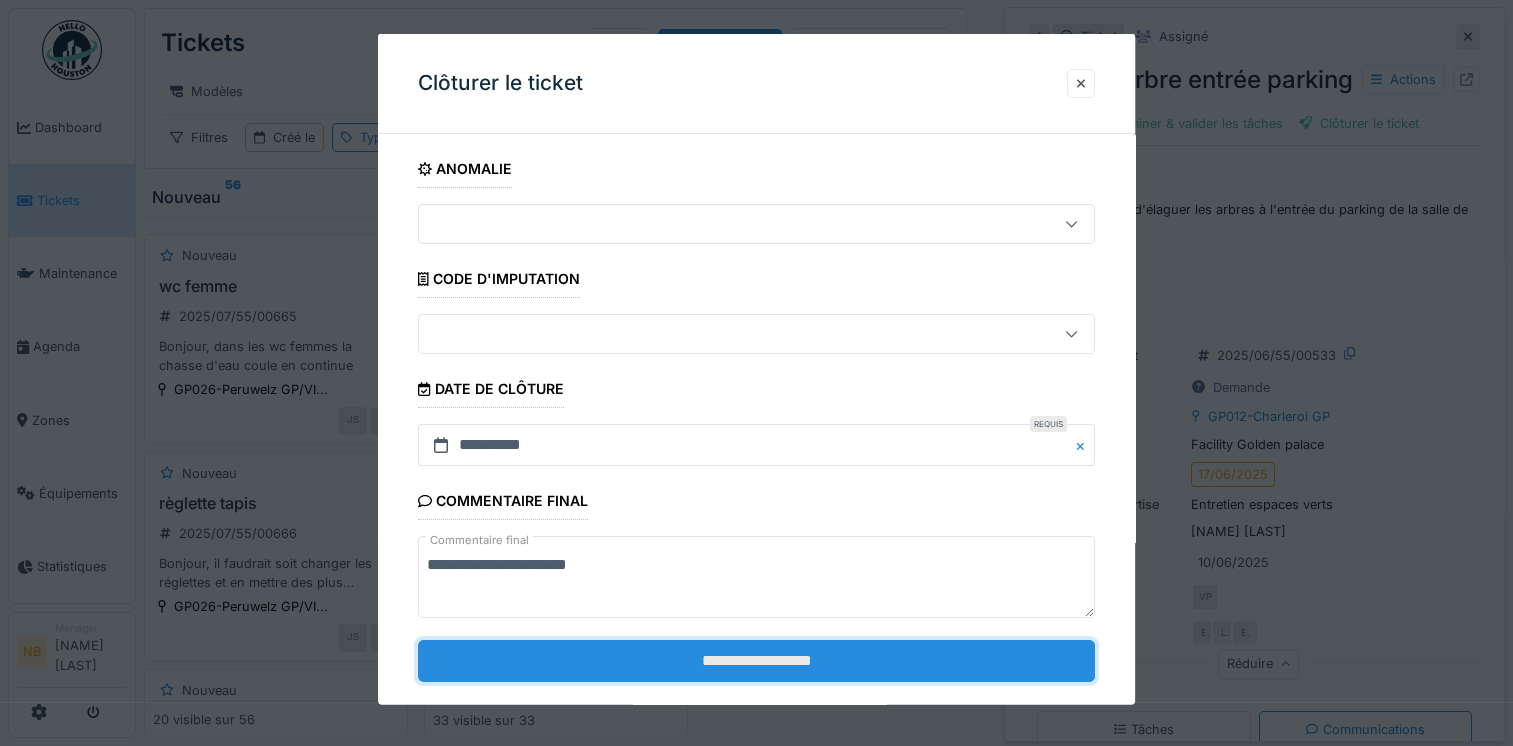 click on "**********" at bounding box center (756, 660) 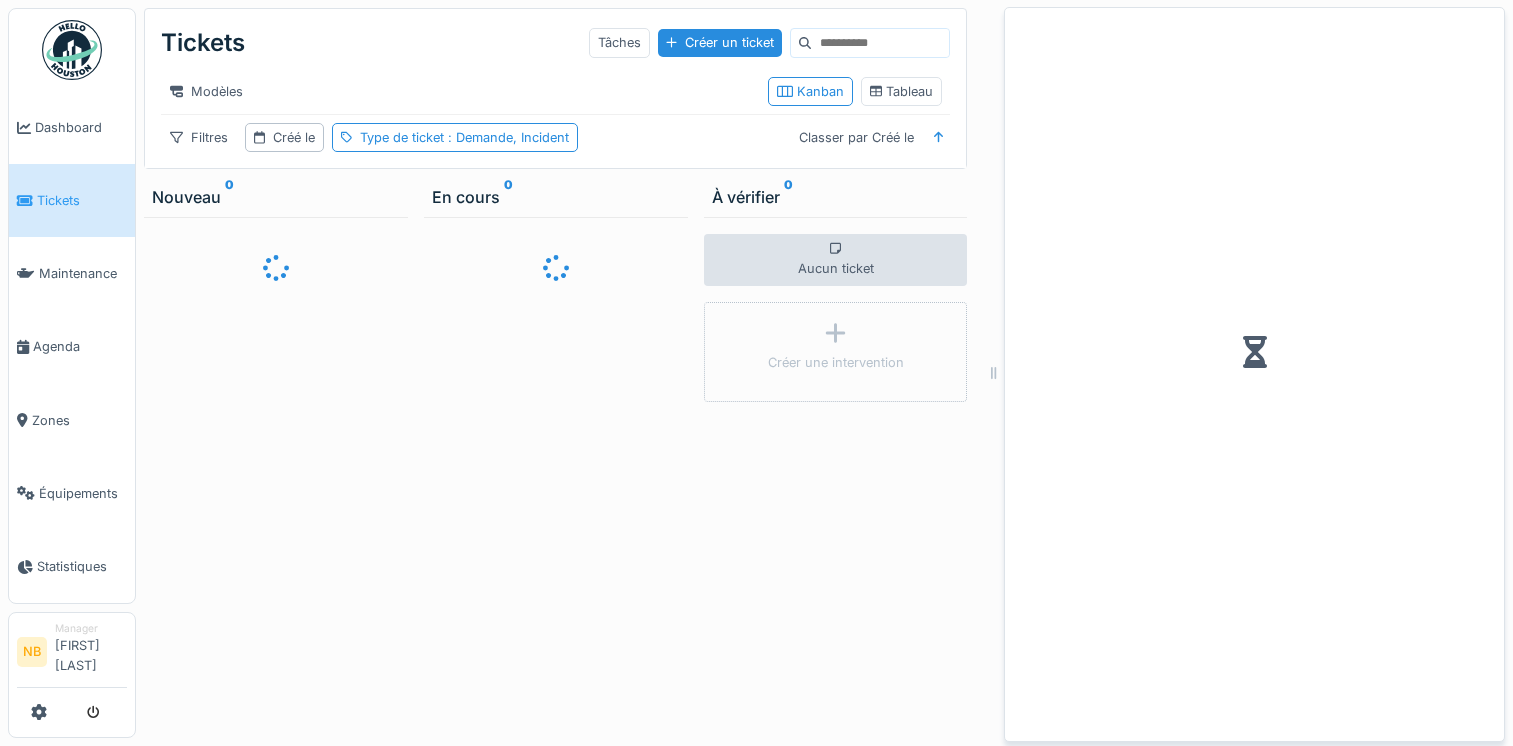 scroll, scrollTop: 0, scrollLeft: 0, axis: both 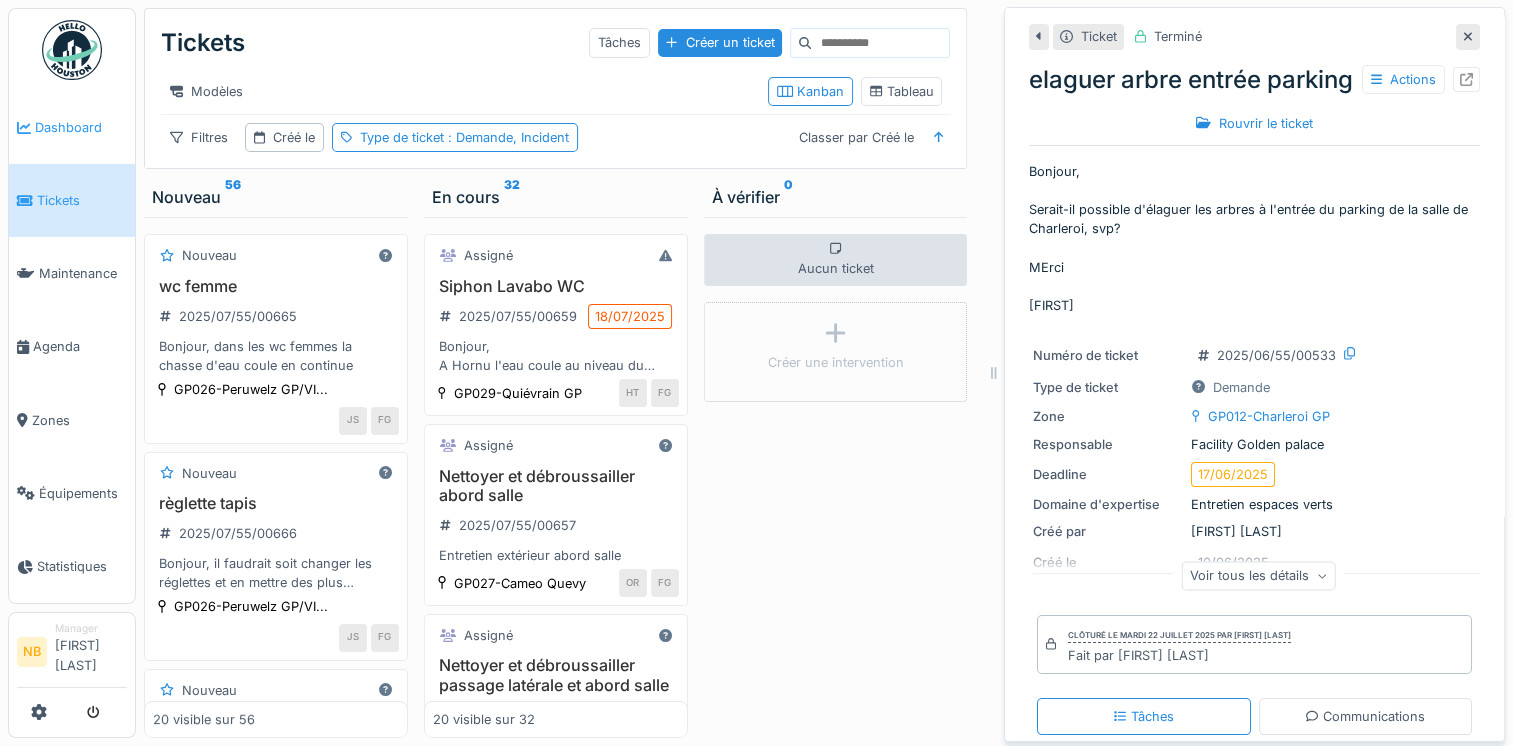click on "Dashboard" at bounding box center (72, 127) 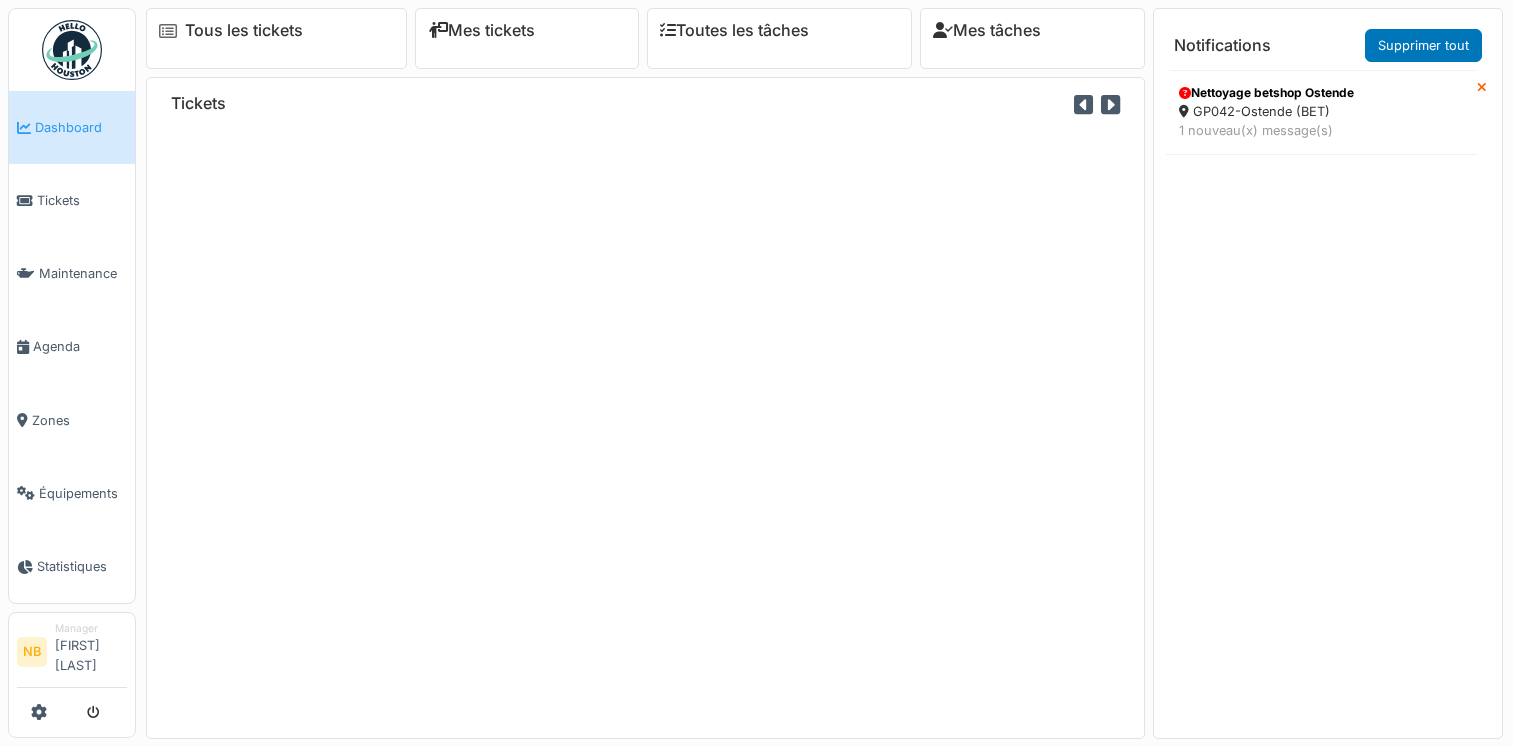 scroll, scrollTop: 0, scrollLeft: 0, axis: both 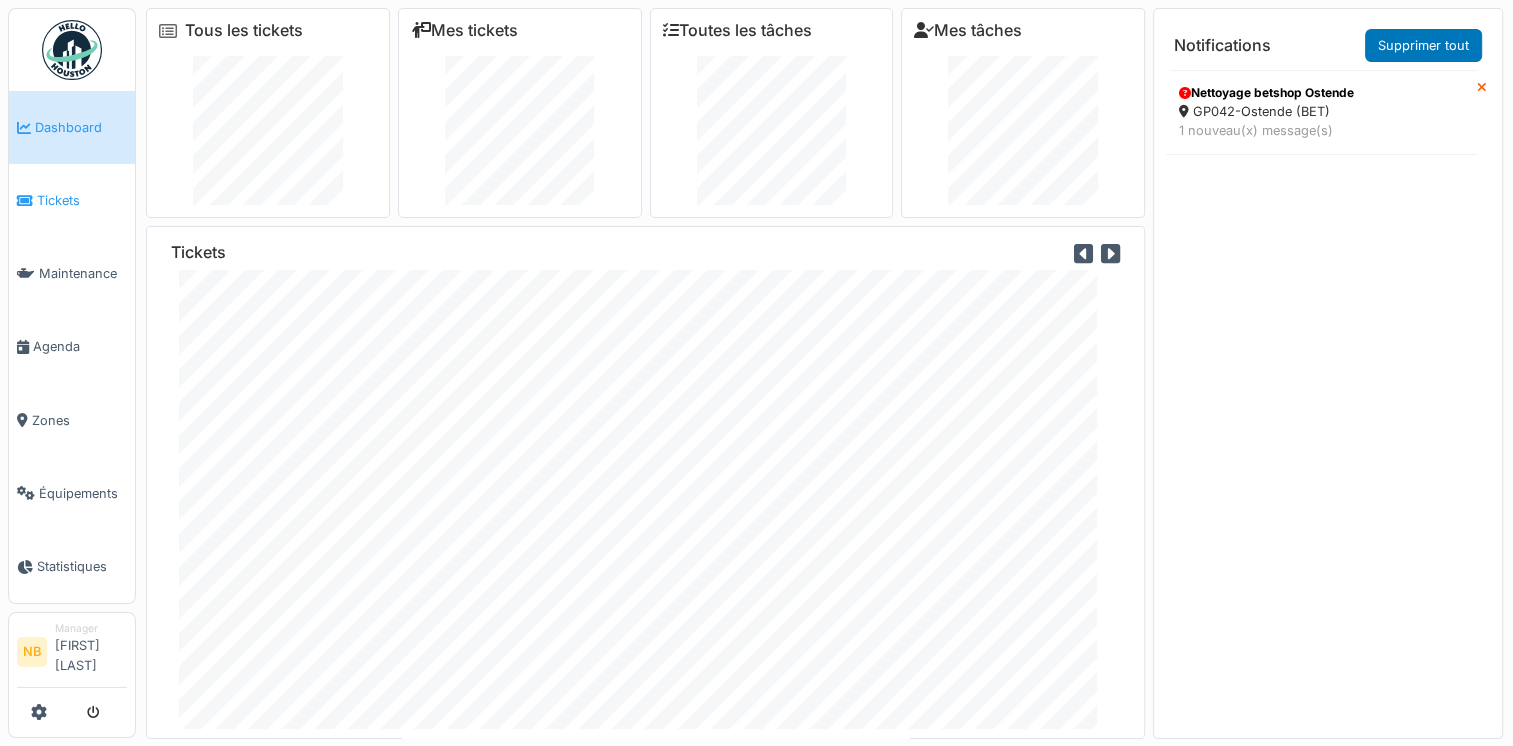 click on "Tickets" at bounding box center [82, 200] 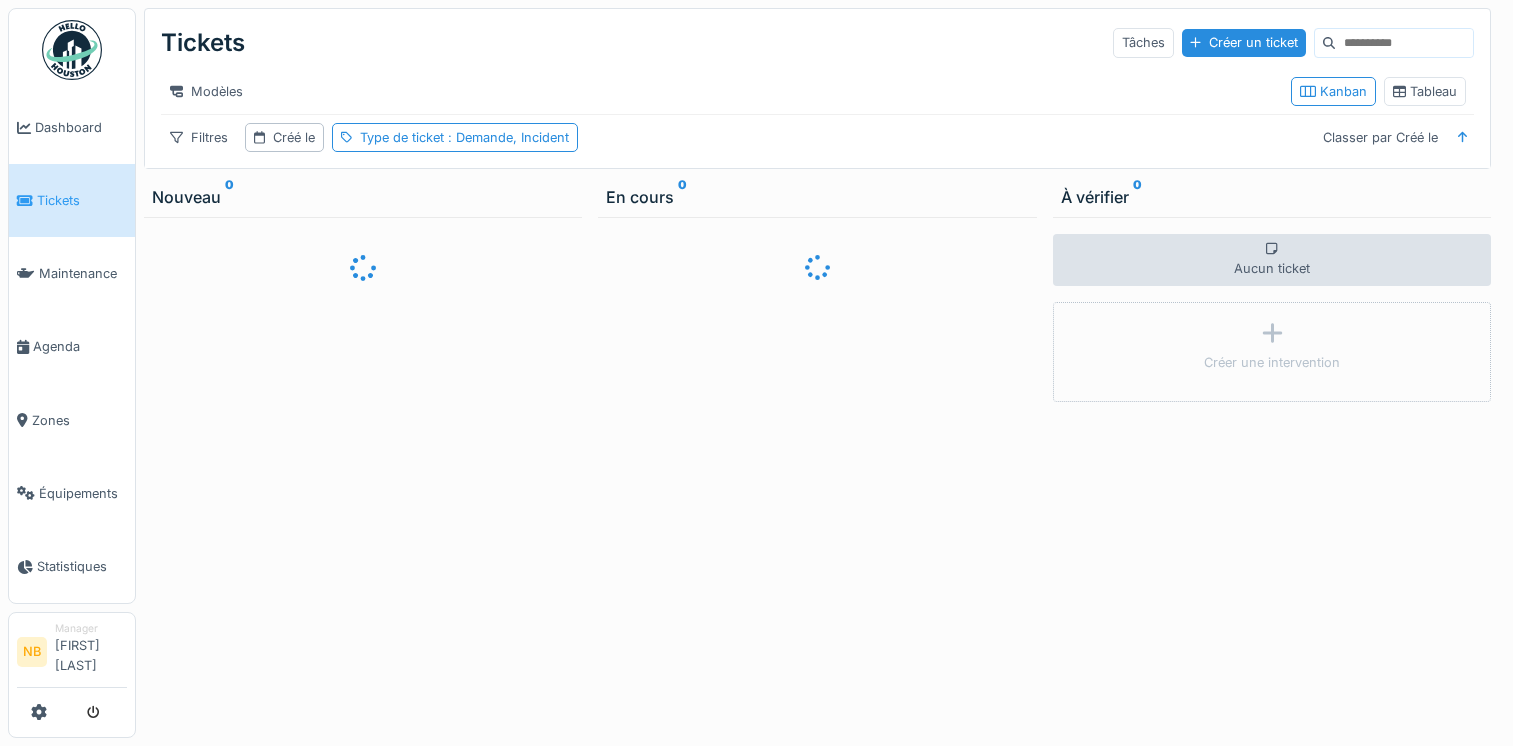 scroll, scrollTop: 0, scrollLeft: 0, axis: both 